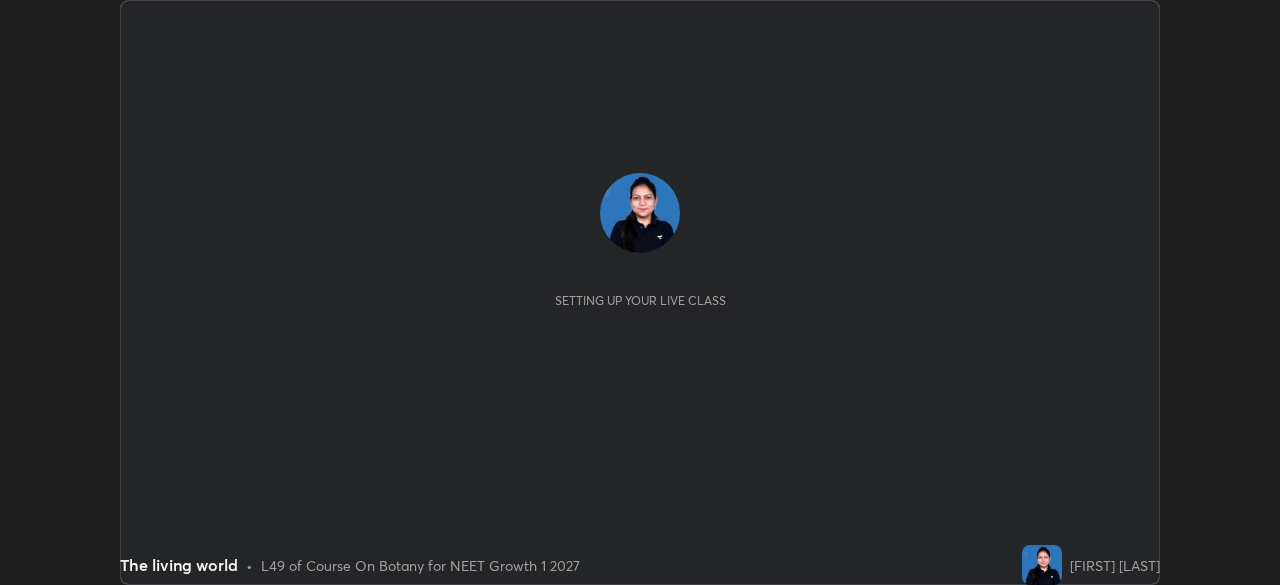 scroll, scrollTop: 0, scrollLeft: 0, axis: both 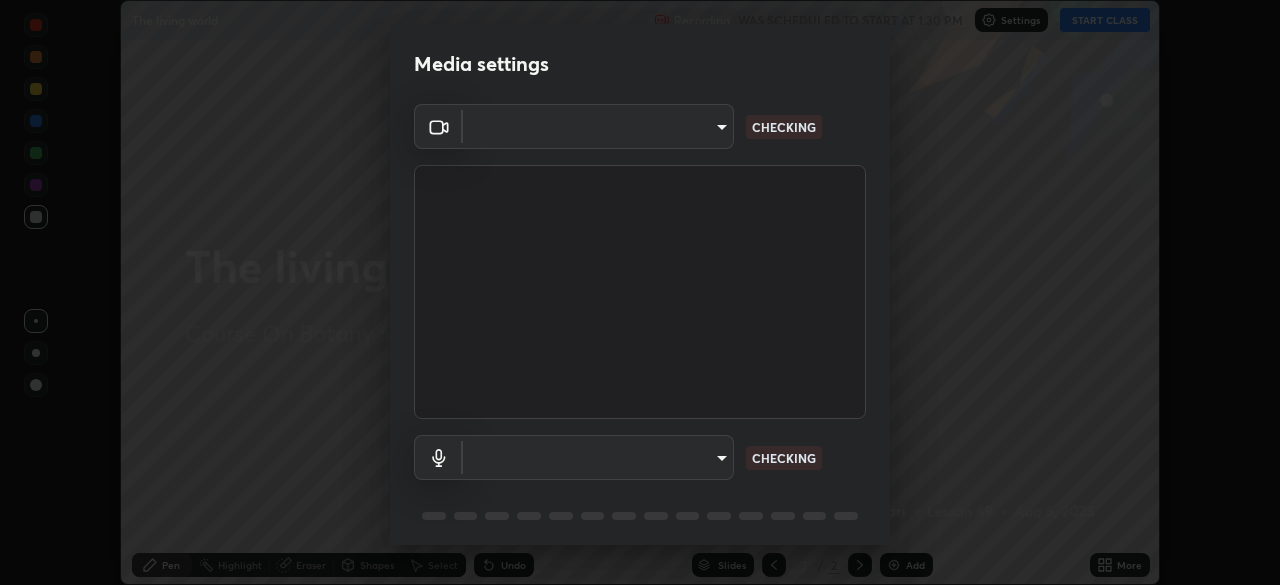 type on "cd084d4b2bd95fff23e650a89a2fcd5691049521d6a0d9ca8e106c74174f2333" 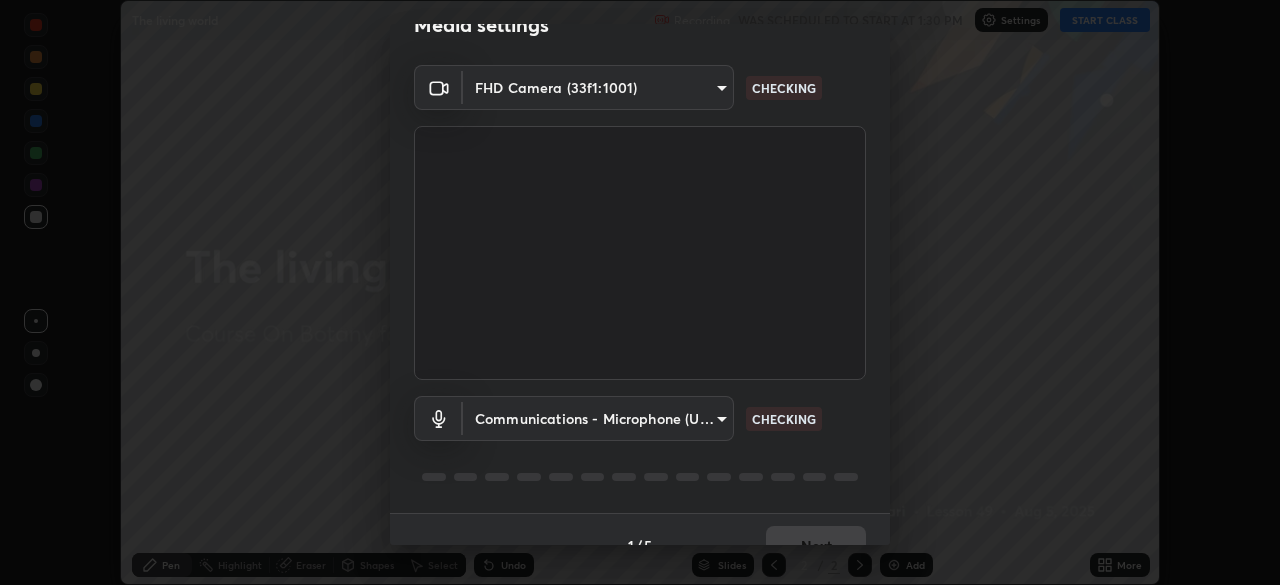 click on "Erase all The living world Recording WAS SCHEDULED TO START AT  1:30 PM Settings START CLASS Setting up your live class The living world • L49 of Course On Botany for NEET Growth 1 2027 [FIRST] [LAST] Pen Highlight Eraser Shapes Select Undo Slides 2 / 2 Add More No doubts shared Encourage your learners to ask a doubt for better clarity Report an issue Reason for reporting Buffering Chat not working Audio - Video sync issue Educator video quality low ​ Attach an image Report Media settings FHD Camera (33f1:1001) cd084d4b2bd95fff23e650a89a2fcd5691049521d6a0d9ca8e106c74174f2333 CHECKING Communications - Microphone (USB PnP Sound Device) communications CHECKING 1 / 5 Next" at bounding box center [640, 292] 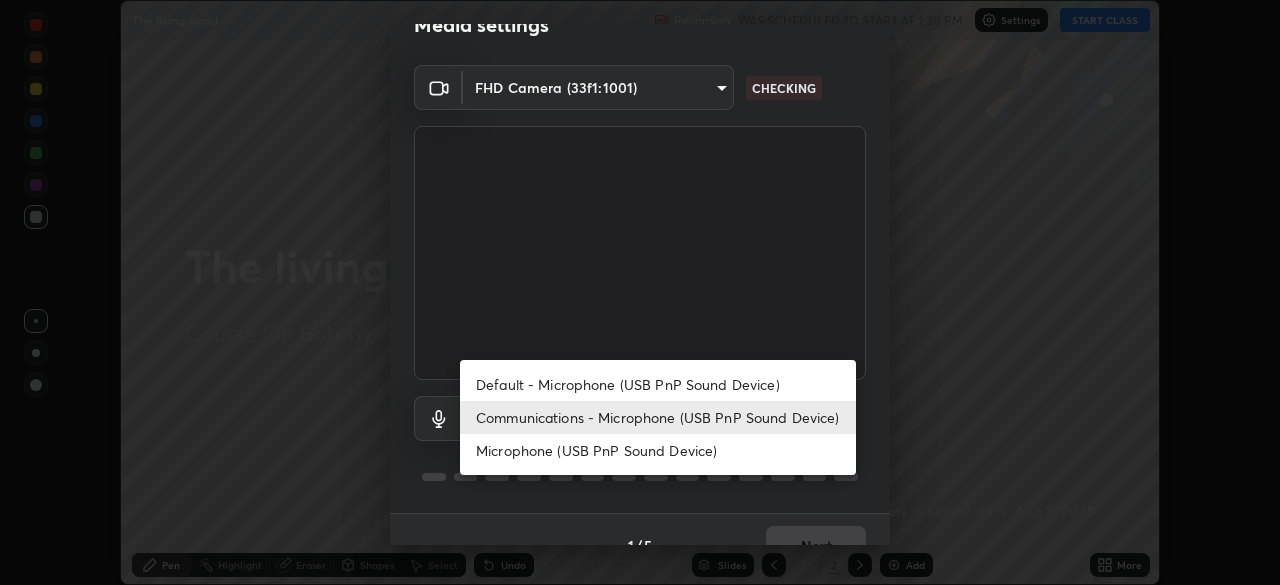 click on "Microphone (USB PnP Sound Device)" at bounding box center (658, 450) 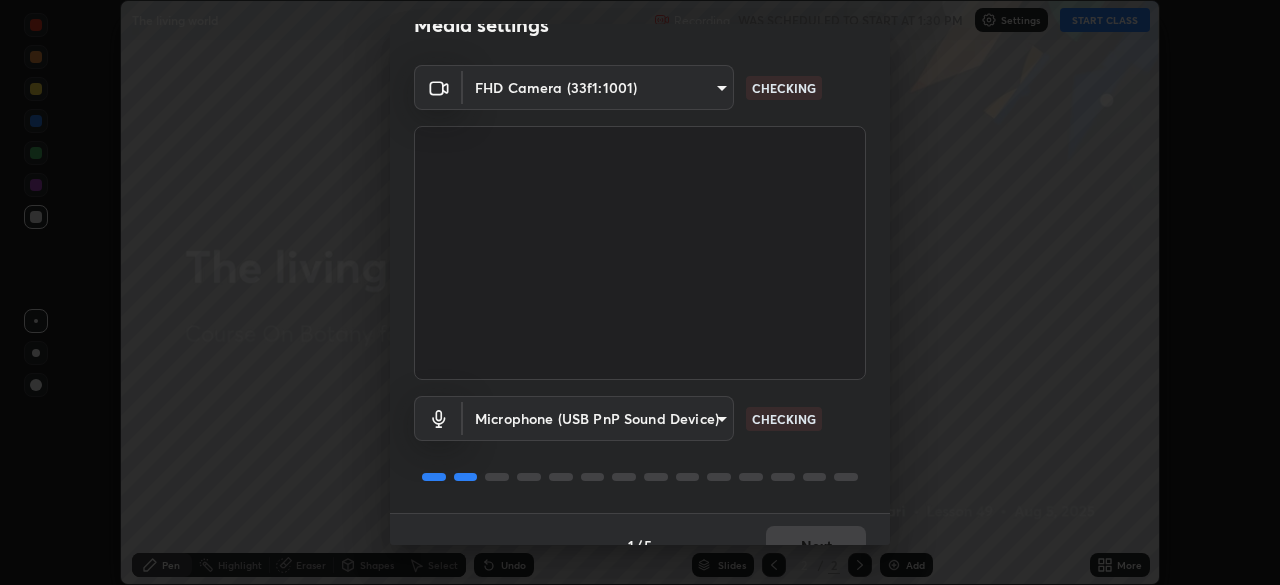 scroll, scrollTop: 71, scrollLeft: 0, axis: vertical 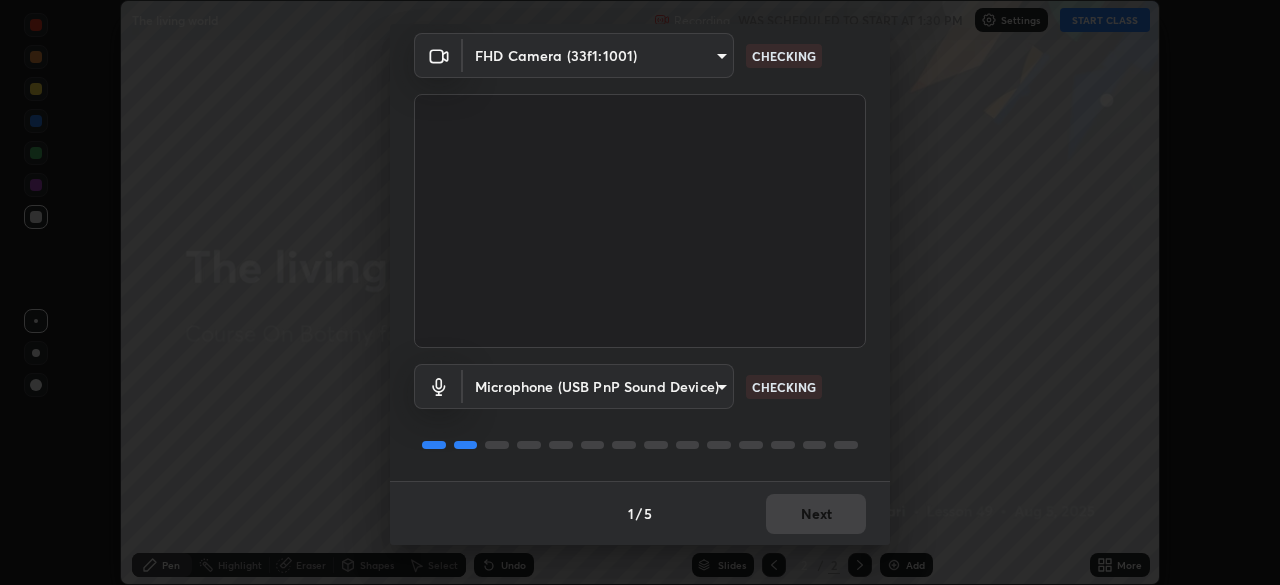 click on "1 / 5 Next" at bounding box center (640, 513) 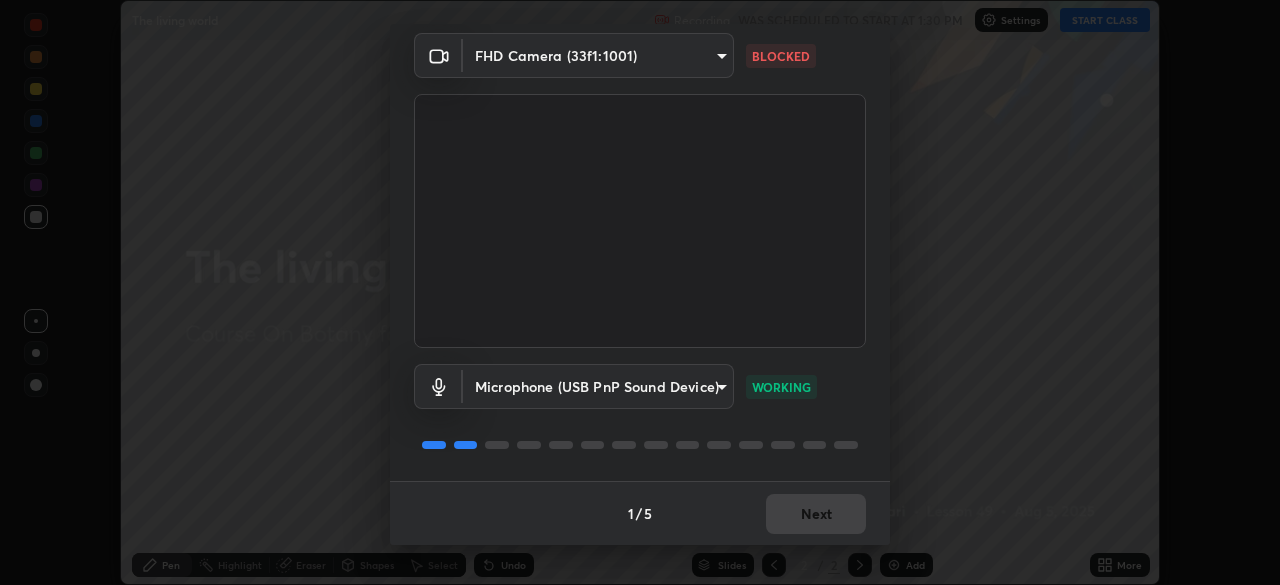 click on "1 / 5 Next" at bounding box center [640, 513] 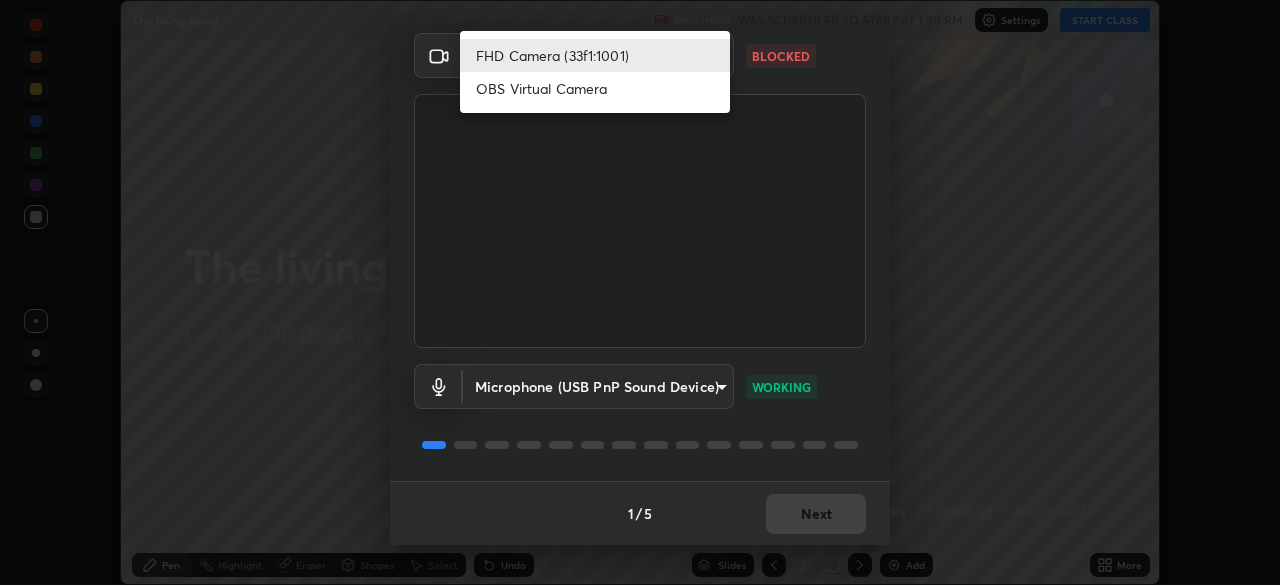 click on "FHD Camera (33f1:1001)" at bounding box center (595, 55) 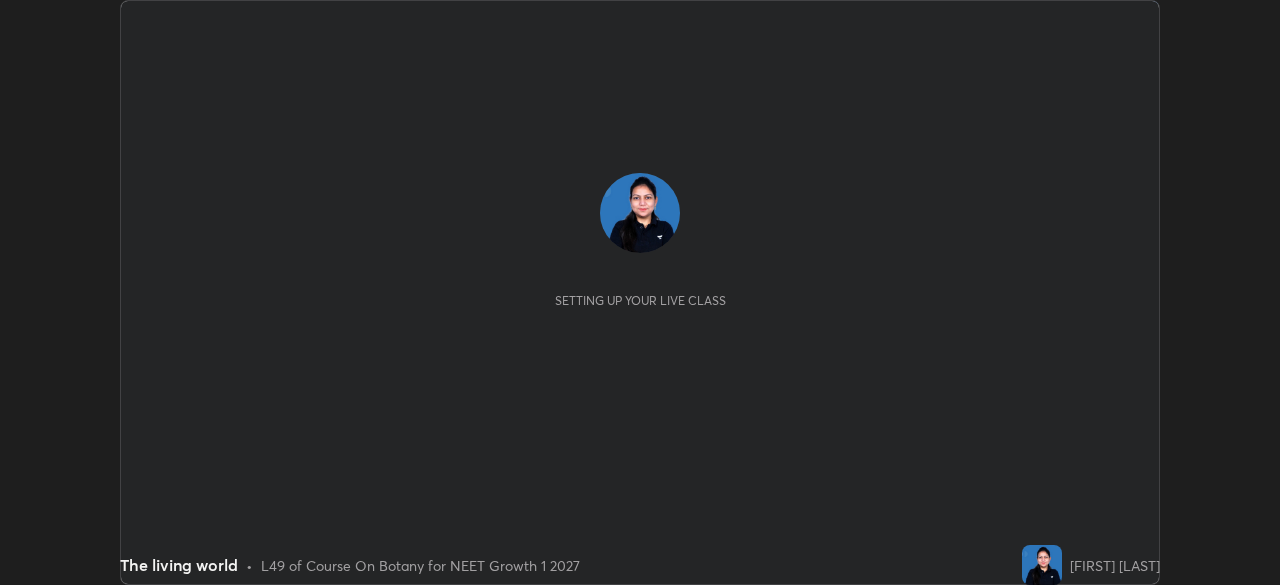 scroll, scrollTop: 0, scrollLeft: 0, axis: both 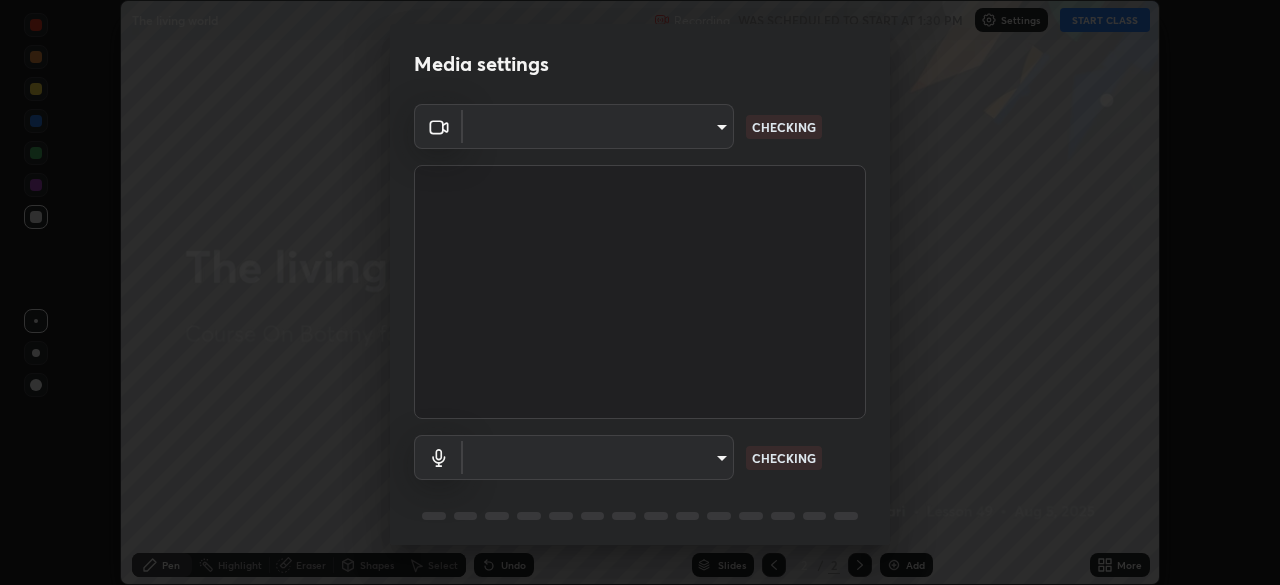 type on "cd084d4b2bd95fff23e650a89a2fcd5691049521d6a0d9ca8e106c74174f2333" 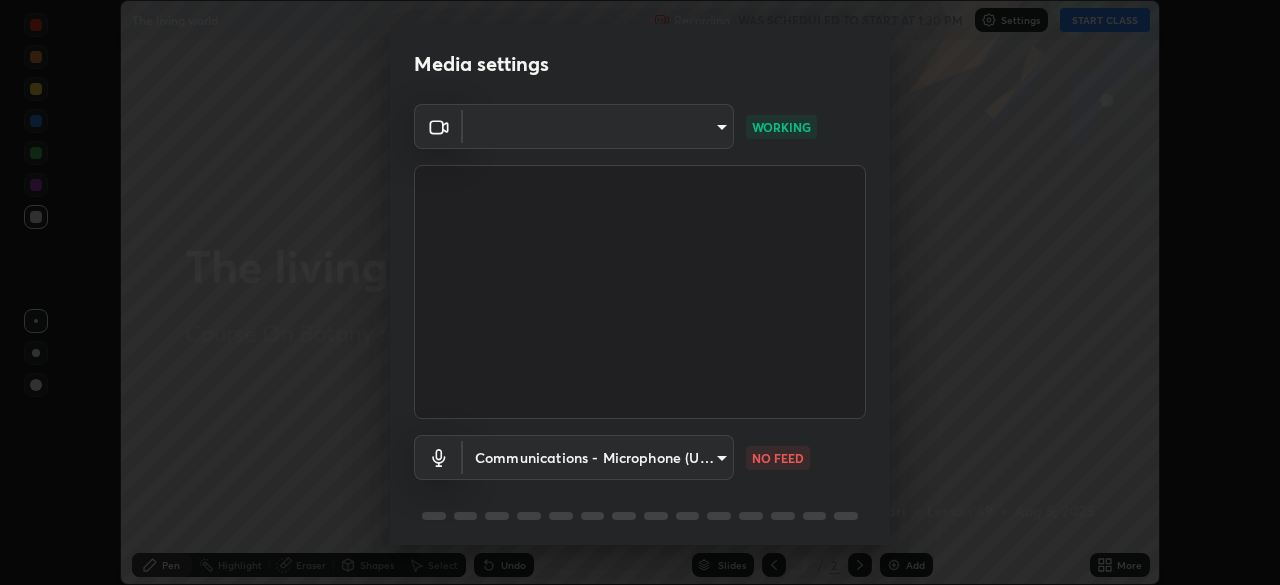 click on "Erase all The living world Recording WAS SCHEDULED TO START AT  1:30 PM Settings START CLASS Setting up your live class The living world • L49 of Course On Botany for NEET Growth 1 2027 [FIRST] [LAST] Pen Highlight Eraser Shapes Select Undo Slides 2 / 2 Add More No doubts shared Encourage your learners to ask a doubt for better clarity Report an issue Reason for reporting Buffering Chat not working Audio - Video sync issue Educator video quality low ​ Attach an image Report Media settings cd084d4b2bd95fff23e650a89a2fcd5691049521d6a0d9ca8e106c74174f2333 WORKING Communications - Microphone (USB PnP Sound Device) communications NO FEED 1 / 5 Next" at bounding box center (640, 292) 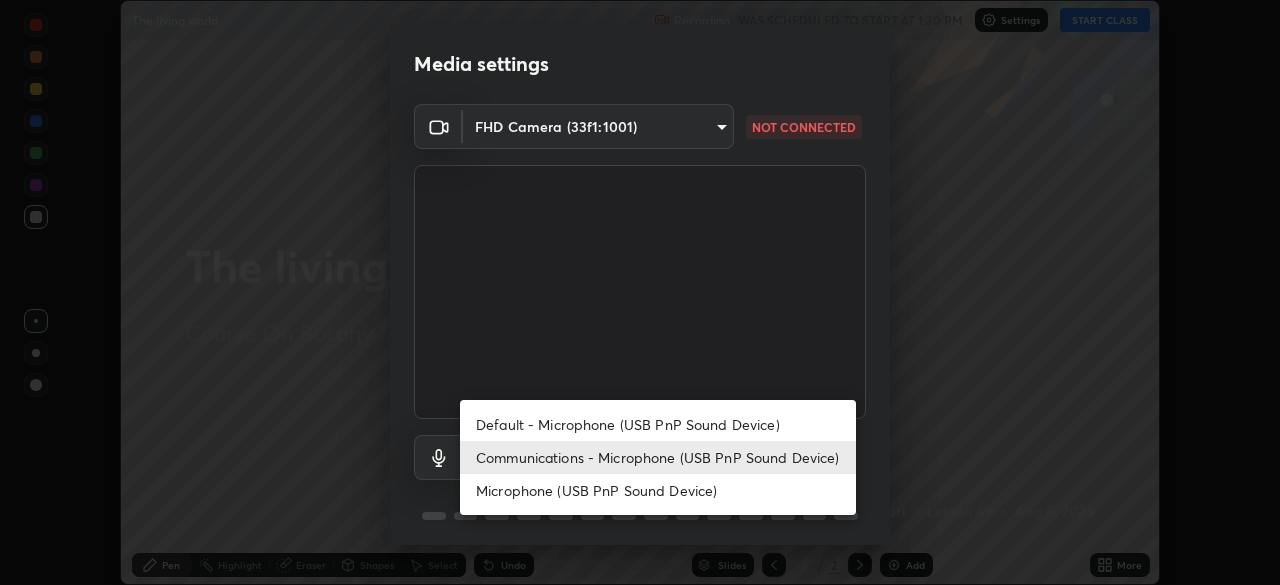 click on "Default - Microphone (USB PnP Sound Device)" at bounding box center (658, 424) 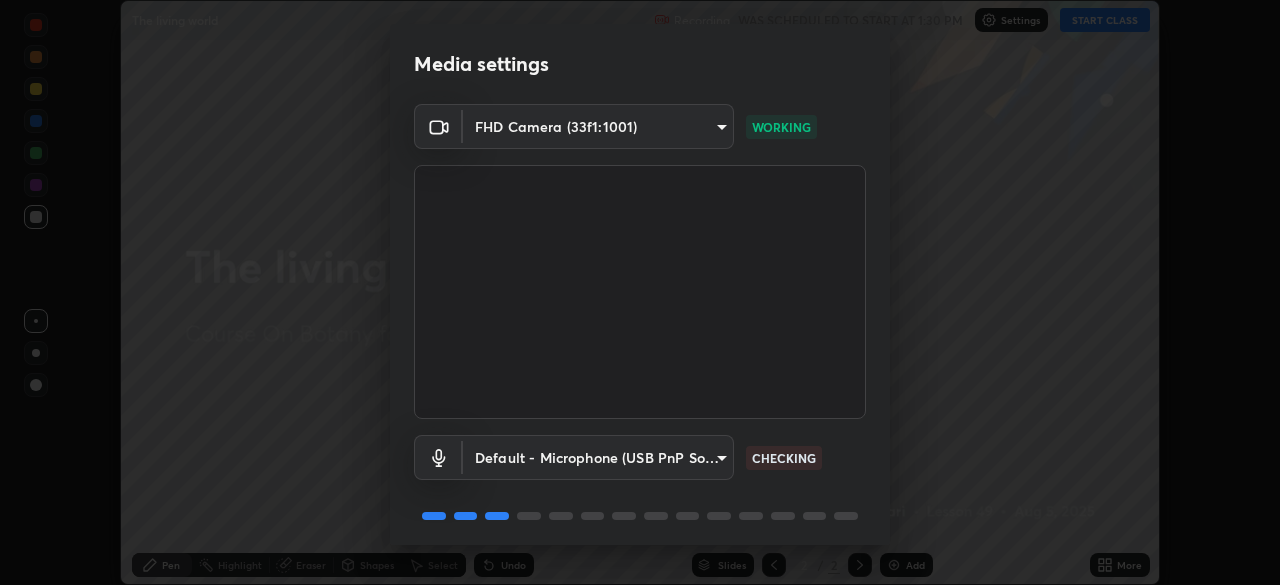 click on "Erase all The living world Recording WAS SCHEDULED TO START AT  1:30 PM Settings START CLASS Setting up your live class The living world • L49 of Course On Botany for NEET Growth 1 2027 [FIRST] [LAST] Pen Highlight Eraser Shapes Select Undo Slides 2 / 2 Add More No doubts shared Encourage your learners to ask a doubt for better clarity Report an issue Reason for reporting Buffering Chat not working Audio - Video sync issue Educator video quality low ​ Attach an image Report Media settings FHD Camera (33f1:1001) cd084d4b2bd95fff23e650a89a2fcd5691049521d6a0d9ca8e106c74174f2333 WORKING Default - Microphone (USB PnP Sound Device) default CHECKING 1 / 5 Next" at bounding box center (640, 292) 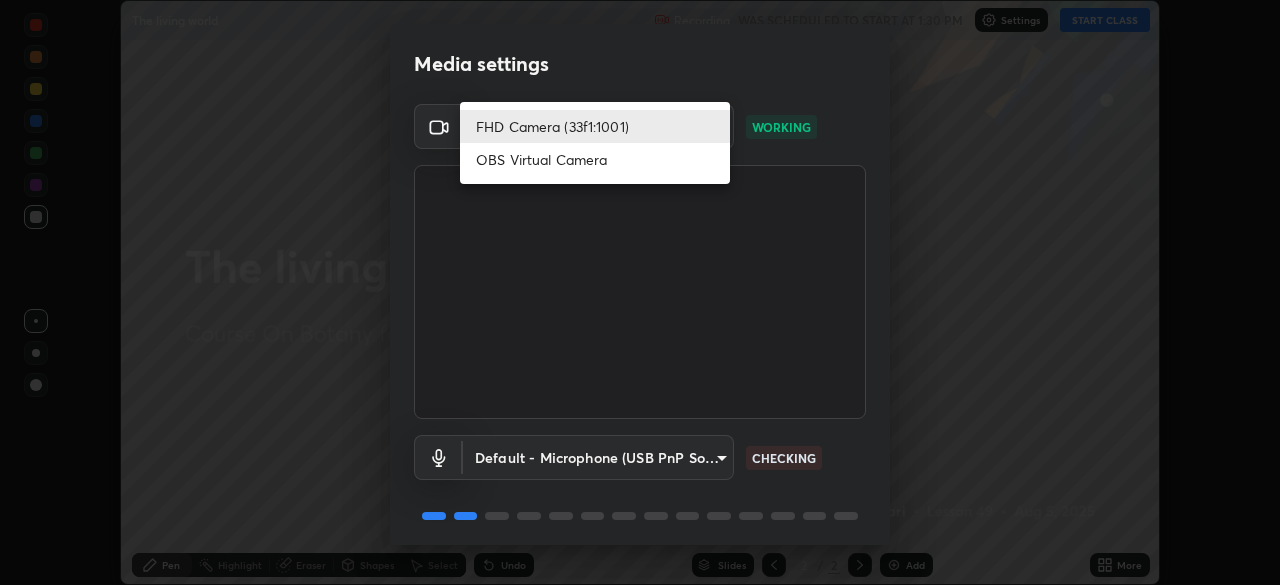 click on "FHD Camera (33f1:1001)" at bounding box center [595, 126] 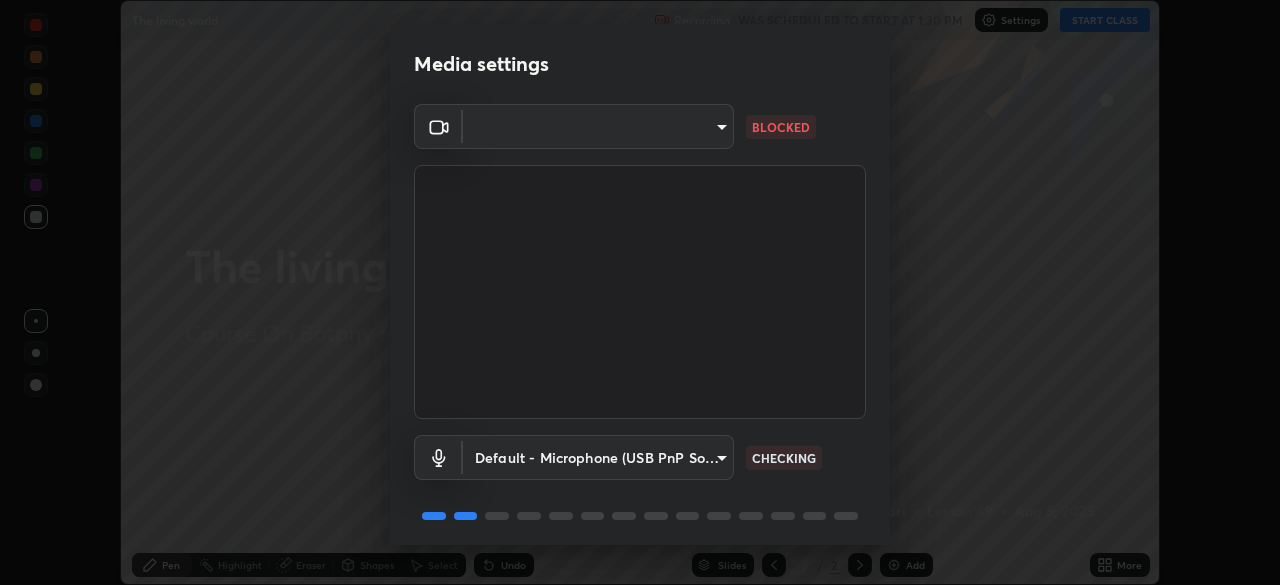 click on "Erase all The living world Recording WAS SCHEDULED TO START AT  1:30 PM Settings START CLASS Setting up your live class The living world • L49 of Course On Botany for NEET Growth 1 2027 [FIRST] [LAST] Pen Highlight Eraser Shapes Select Undo Slides 2 / 2 Add More No doubts shared Encourage your learners to ask a doubt for better clarity Report an issue Reason for reporting Buffering Chat not working Audio - Video sync issue Educator video quality low ​ Attach an image Report Media settings cd084d4b2bd95fff23e650a89a2fcd5691049521d6a0d9ca8e106c74174f2333 BLOCKED Default - Microphone (USB PnP Sound Device) default CHECKING 1 / 5 Next" at bounding box center (640, 292) 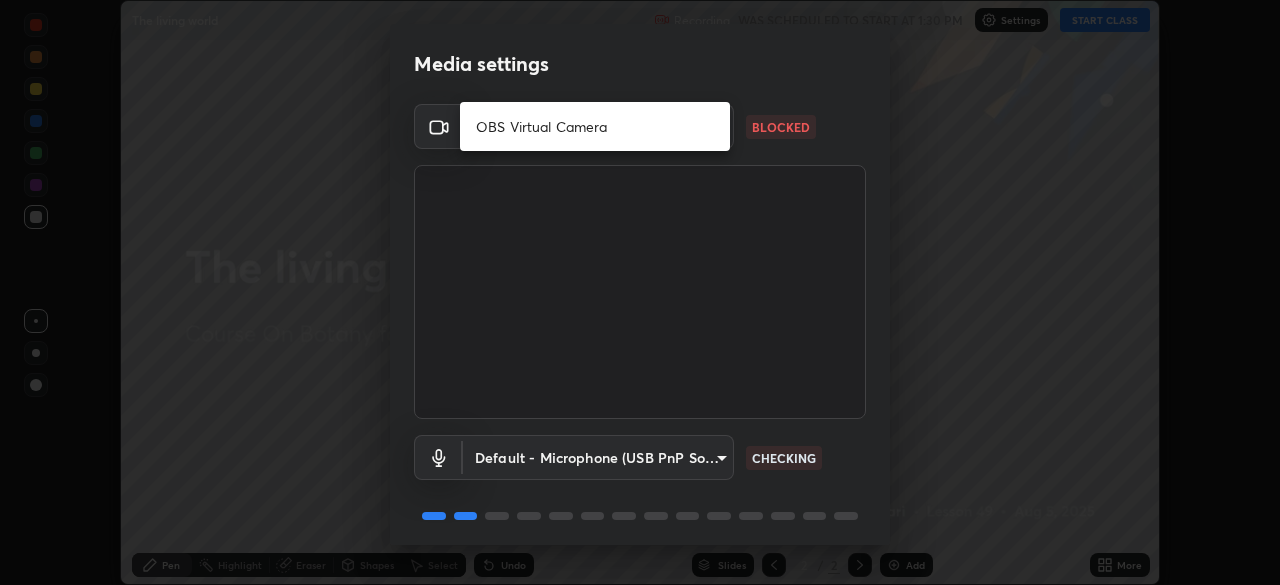 click on "OBS Virtual Camera" at bounding box center (595, 126) 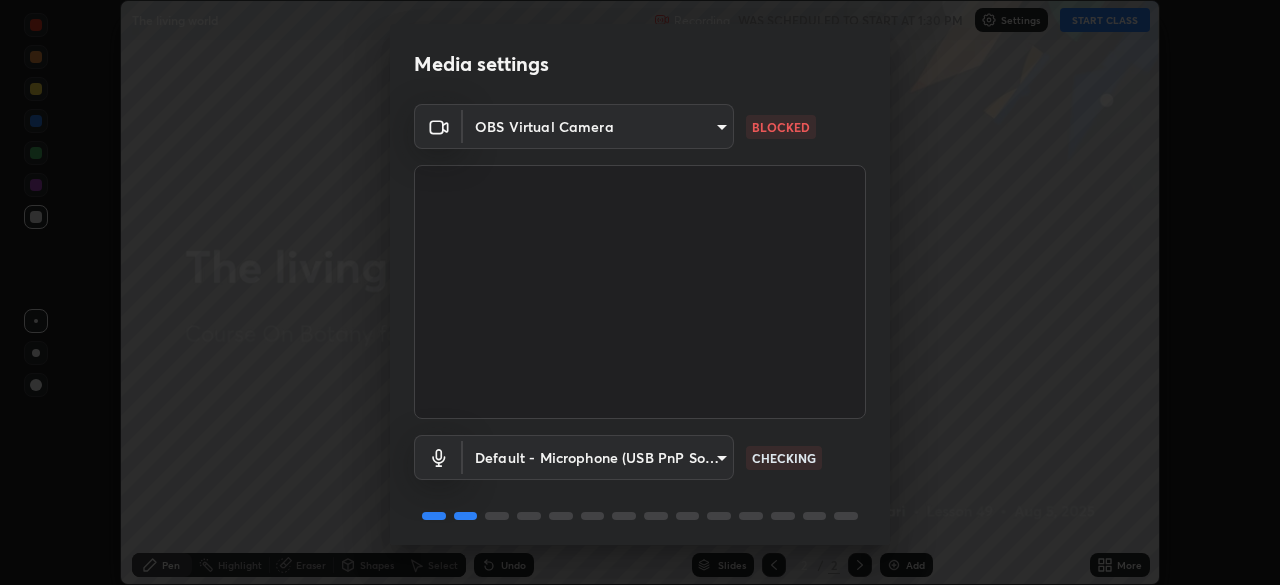 click on "Erase all The living world Recording WAS SCHEDULED TO START AT  1:30 PM Settings START CLASS Setting up your live class The living world • L49 of Course On Botany for NEET Growth 1 2027 [FIRST] [LAST] Pen Highlight Eraser Shapes Select Undo Slides 2 / 2 Add More No doubts shared Encourage your learners to ask a doubt for better clarity Report an issue Reason for reporting Buffering Chat not working Audio - Video sync issue Educator video quality low ​ Attach an image Report Media settings OBS Virtual Camera 4c9e10ef3e48bb2419841f2148b1373c47e791729d3dcdbb2311ab790c21fc16 BLOCKED Default - Microphone (USB PnP Sound Device) default CHECKING 1 / 5 Next" at bounding box center (640, 292) 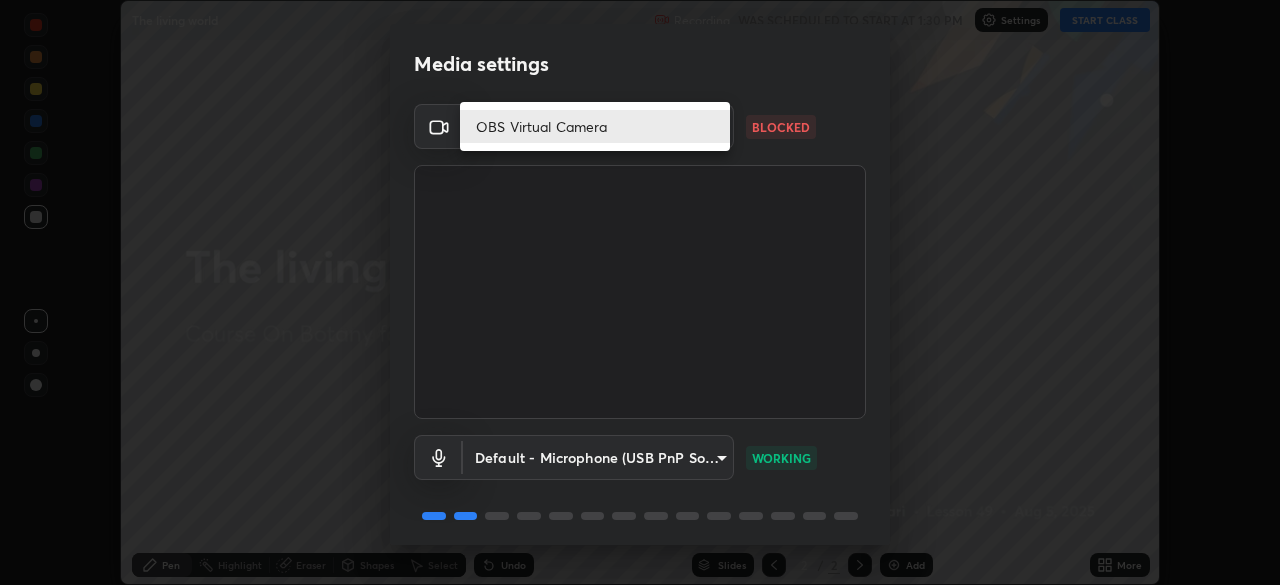 click on "OBS Virtual Camera" at bounding box center (595, 126) 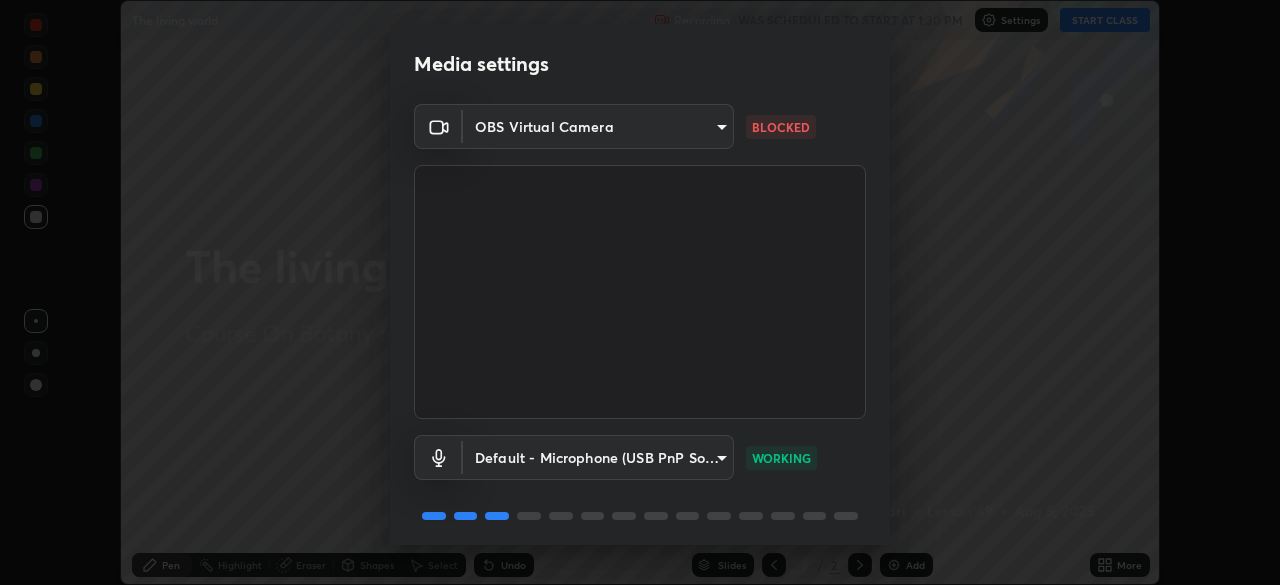click on "Erase all The living world Recording WAS SCHEDULED TO START AT  1:30 PM Settings START CLASS Setting up your live class The living world • L49 of Course On Botany for NEET Growth 1 2027 [FIRST] [LAST] Pen Highlight Eraser Shapes Select Undo Slides 2 / 2 Add More No doubts shared Encourage your learners to ask a doubt for better clarity Report an issue Reason for reporting Buffering Chat not working Audio - Video sync issue Educator video quality low ​ Attach an image Report Media settings OBS Virtual Camera 4c9e10ef3e48bb2419841f2148b1373c47e791729d3dcdbb2311ab790c21fc16 BLOCKED Default - Microphone (USB PnP Sound Device) default WORKING 1 / 5 Next" at bounding box center [640, 292] 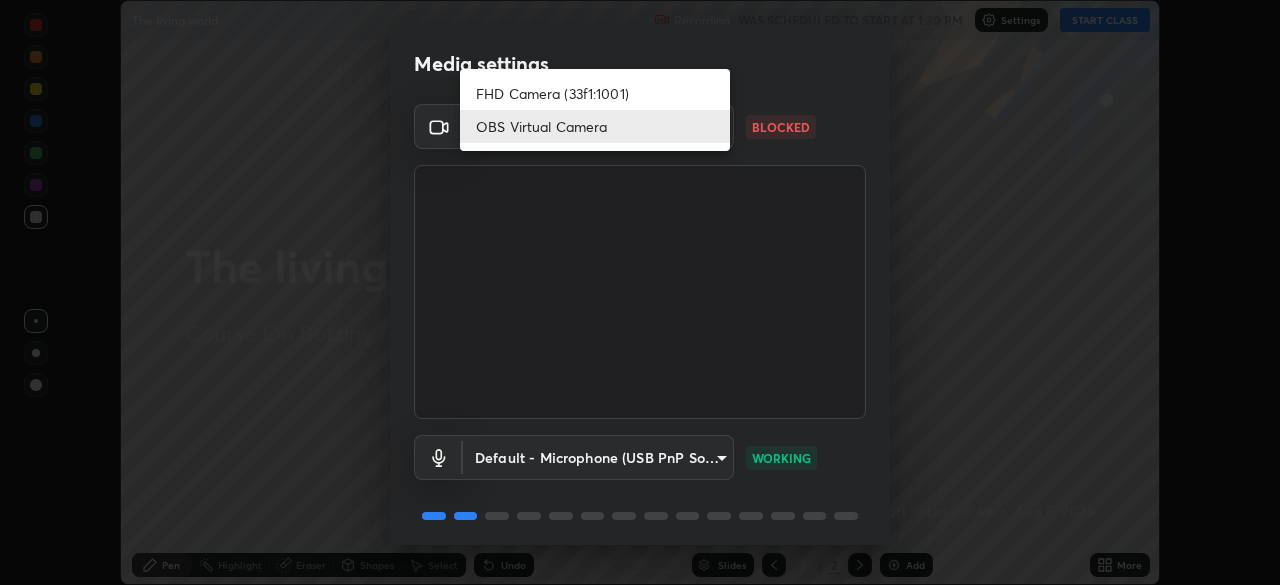 click on "FHD Camera (33f1:1001)" at bounding box center [595, 93] 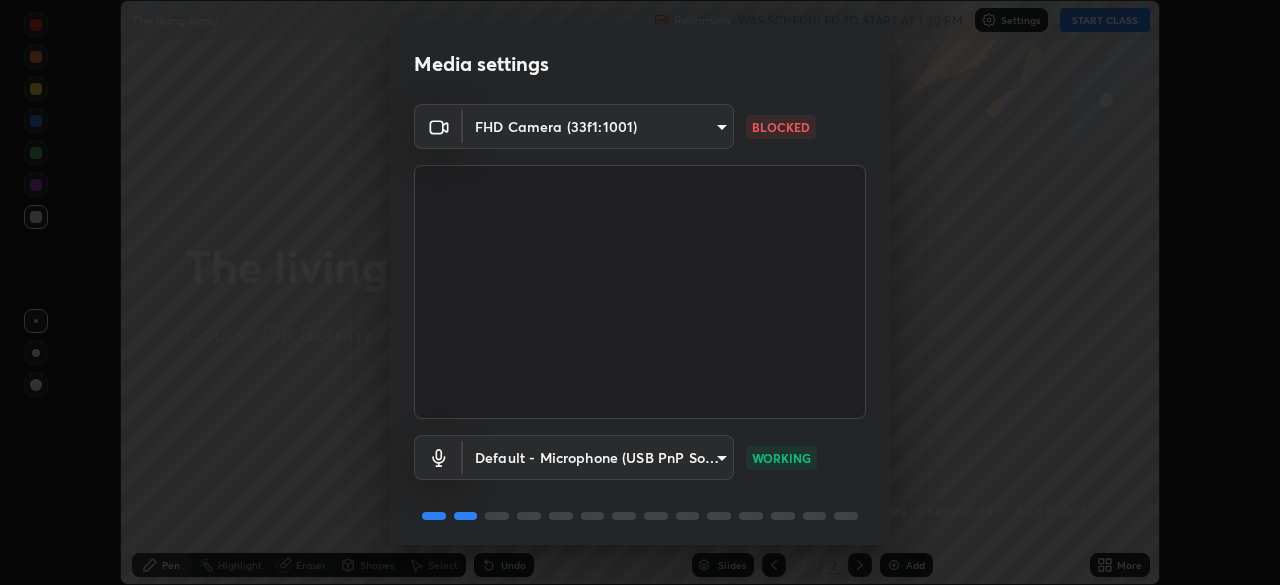 type on "cd084d4b2bd95fff23e650a89a2fcd5691049521d6a0d9ca8e106c74174f2333" 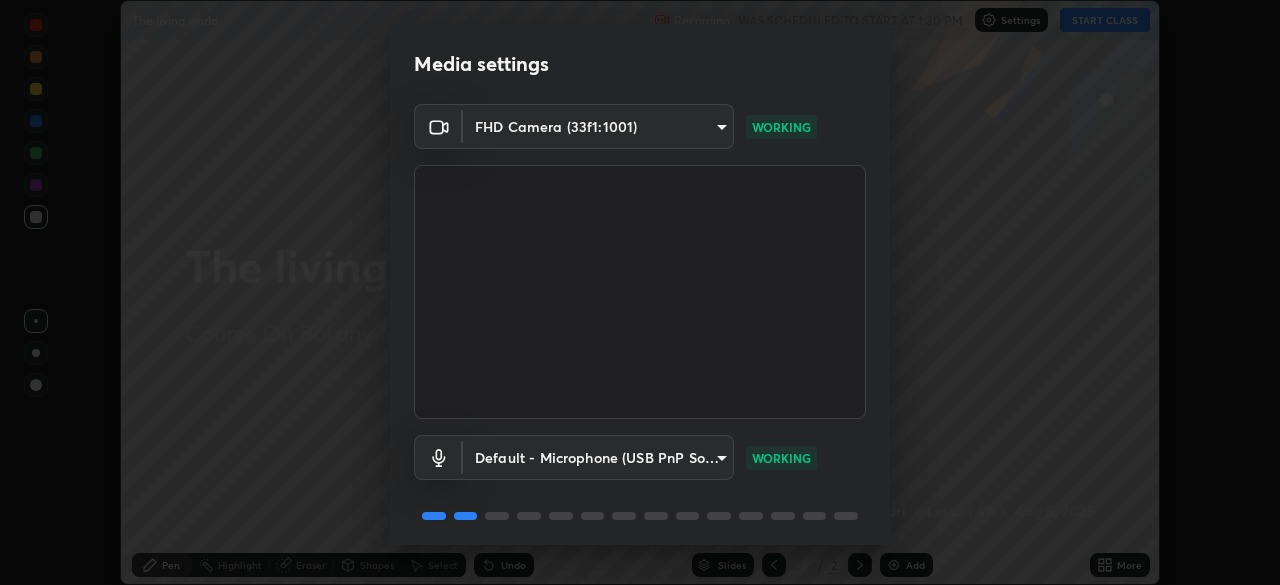 scroll, scrollTop: 71, scrollLeft: 0, axis: vertical 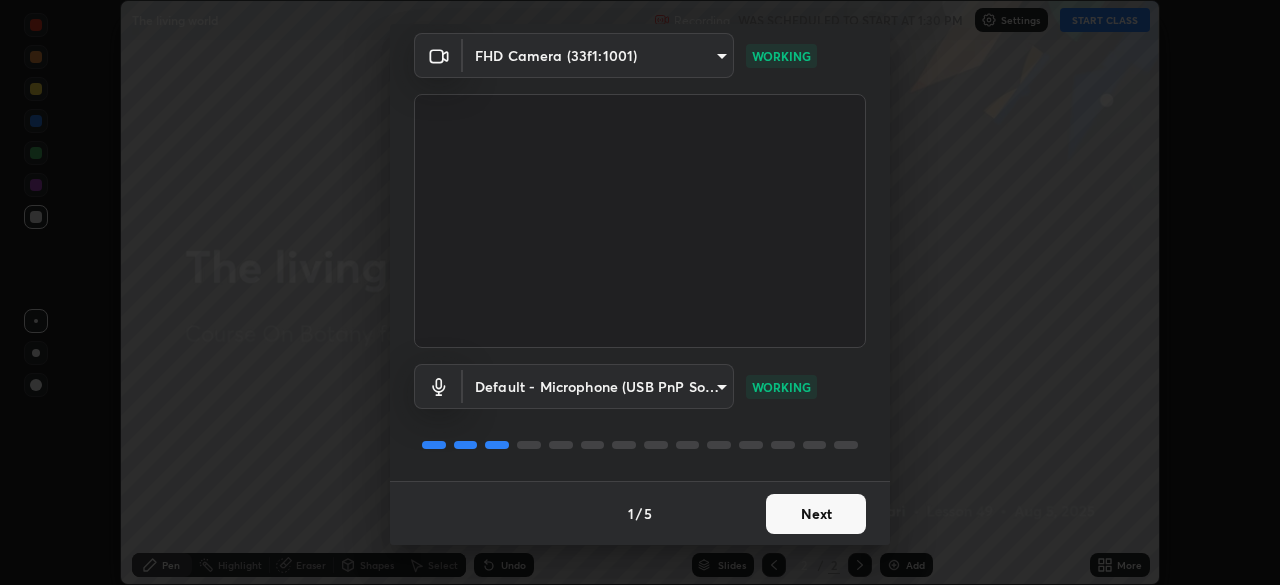 click on "Next" at bounding box center [816, 514] 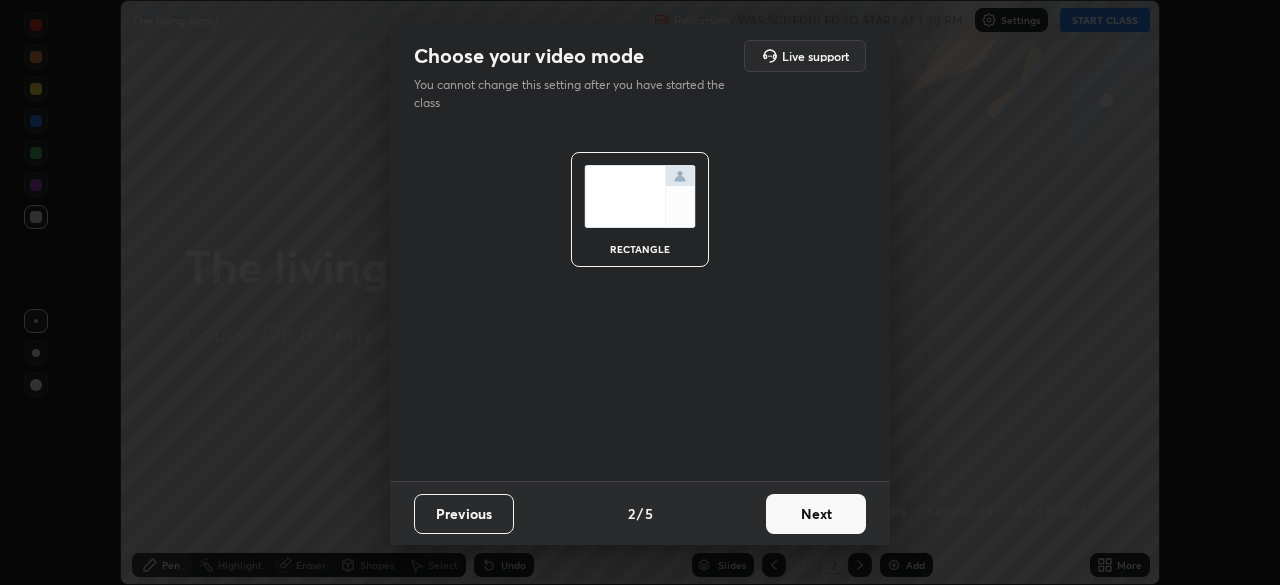 scroll, scrollTop: 0, scrollLeft: 0, axis: both 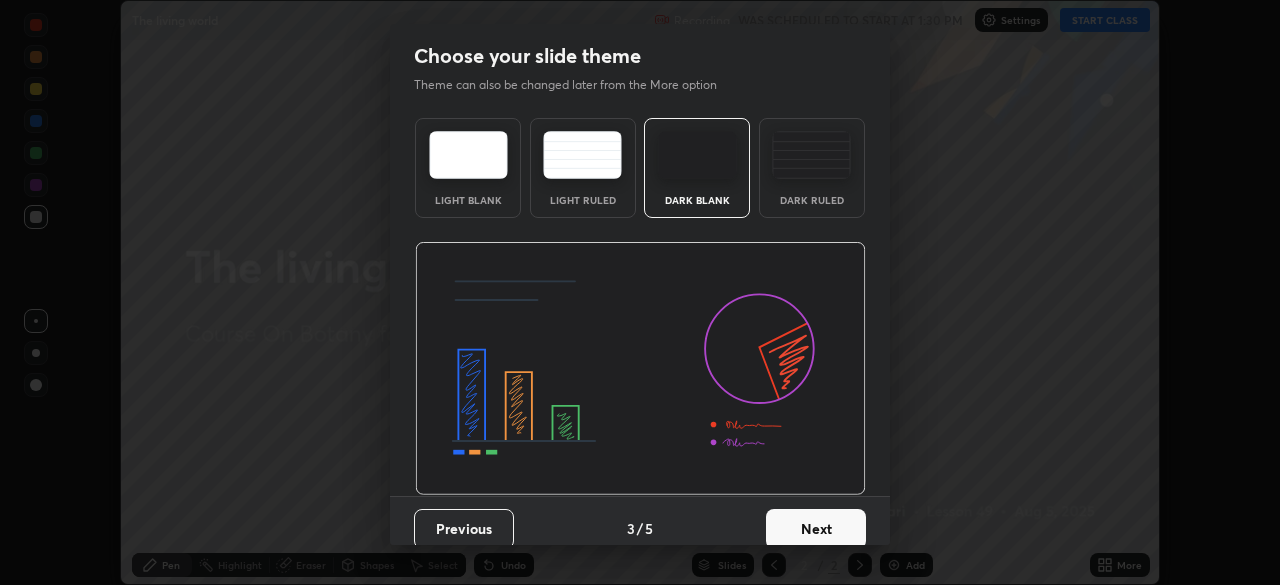click on "Next" at bounding box center (816, 529) 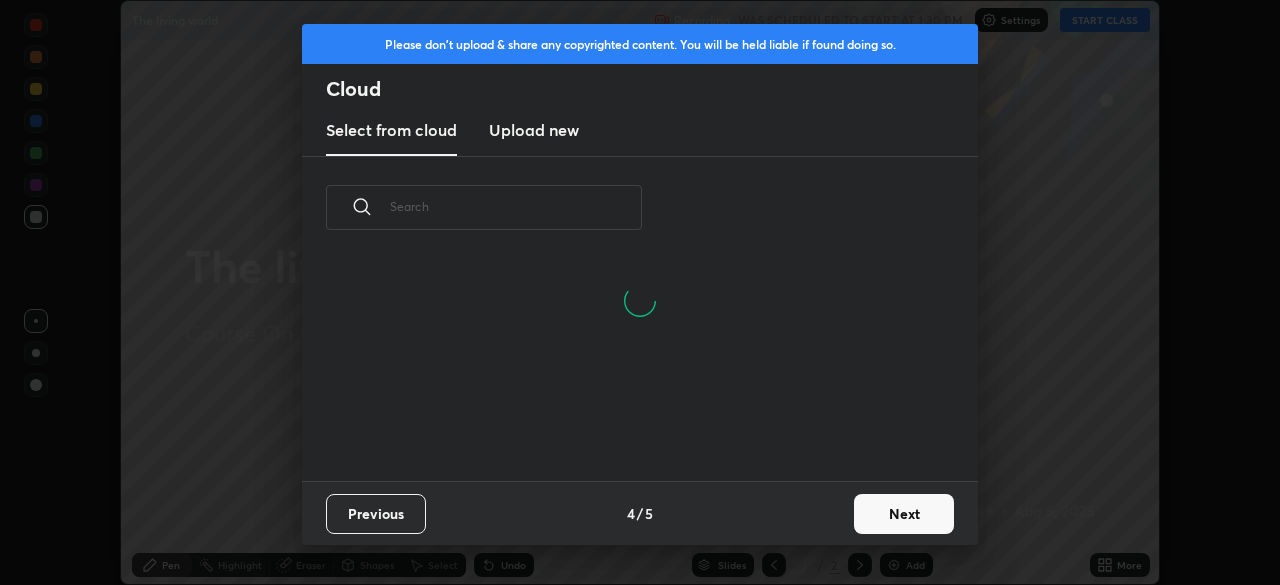 click on "Next" at bounding box center (904, 514) 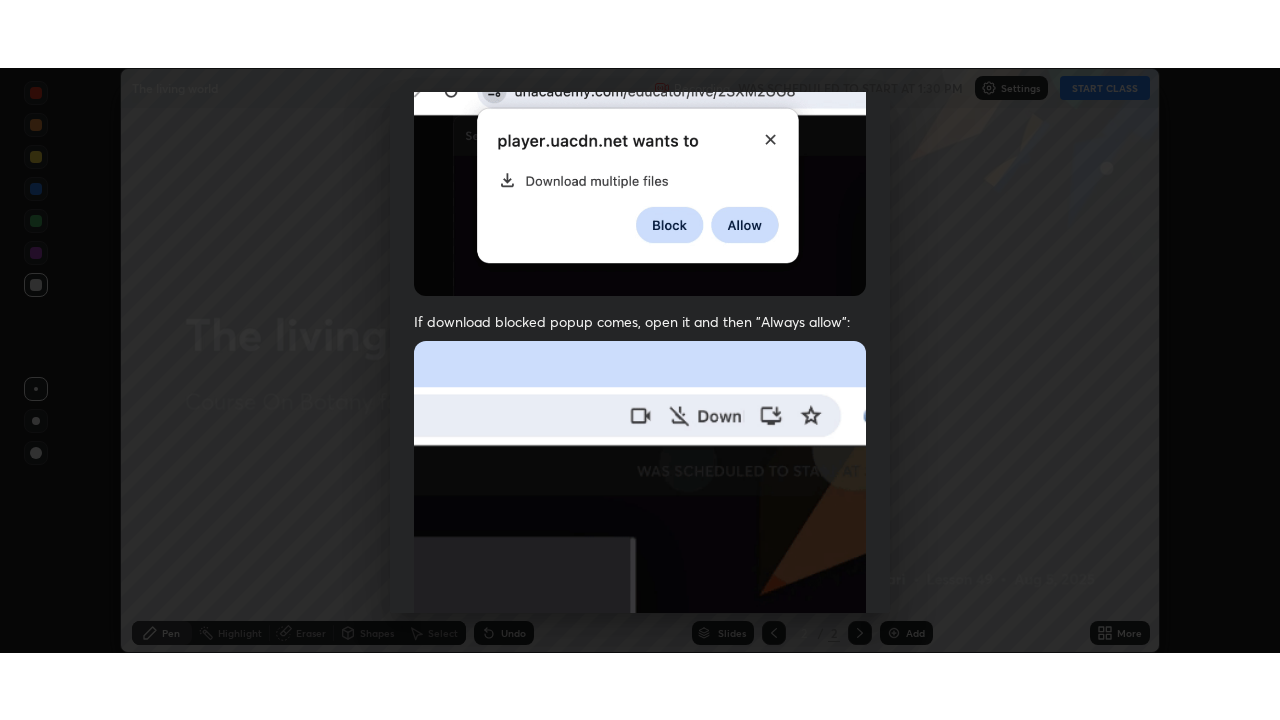 scroll, scrollTop: 479, scrollLeft: 0, axis: vertical 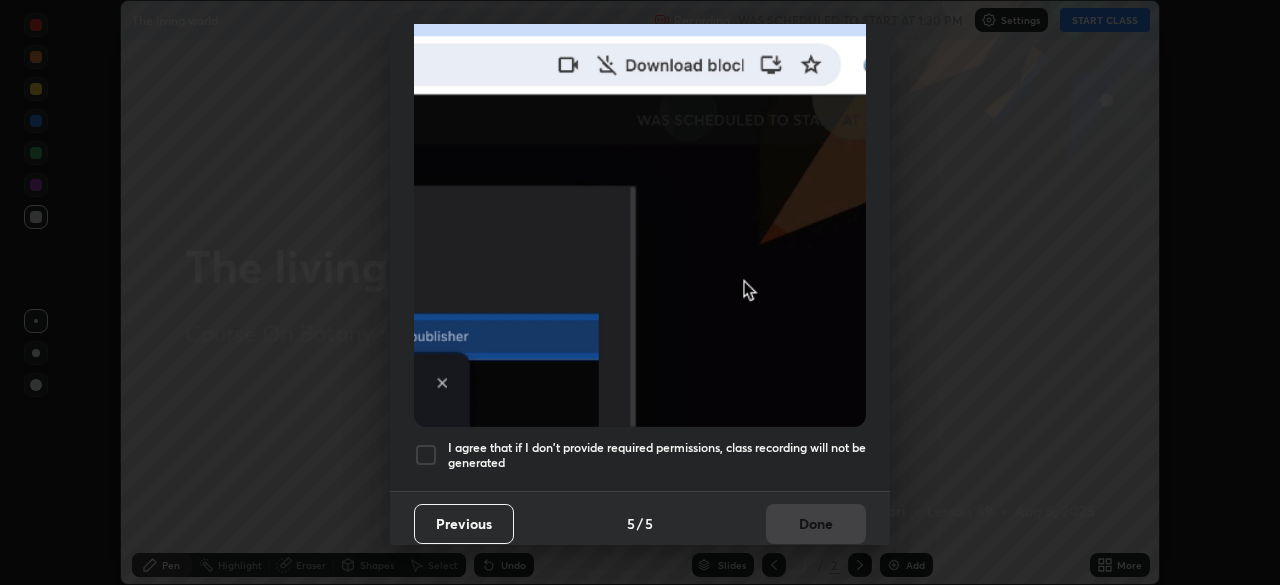 click on "I agree that if I don't provide required permissions, class recording will not be generated" at bounding box center [657, 455] 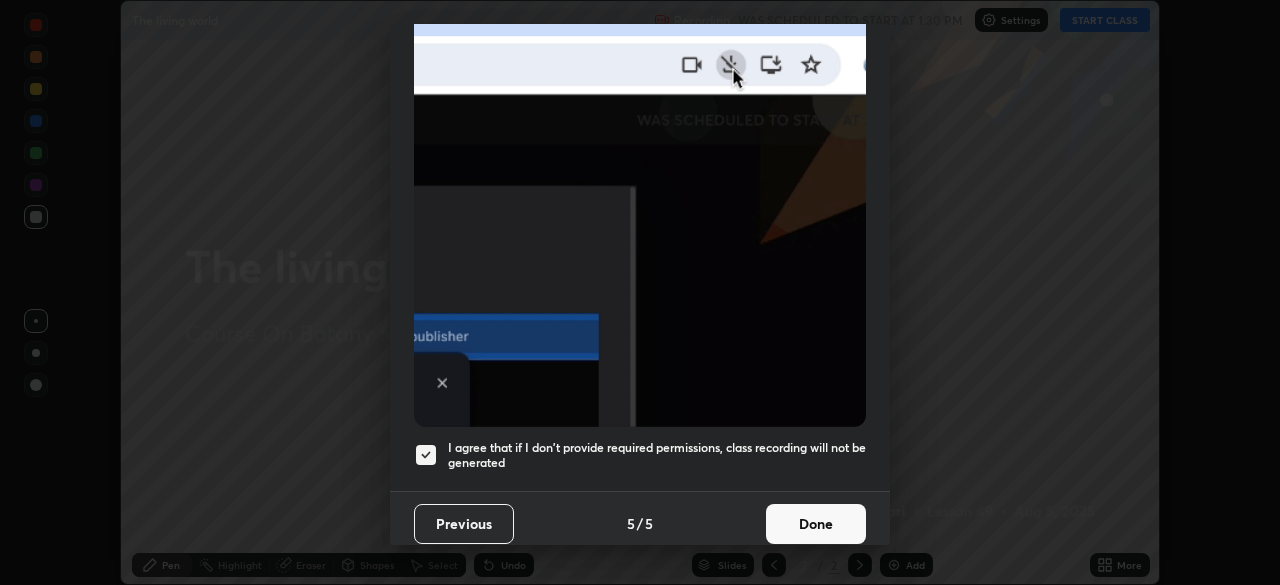 click on "Done" at bounding box center [816, 524] 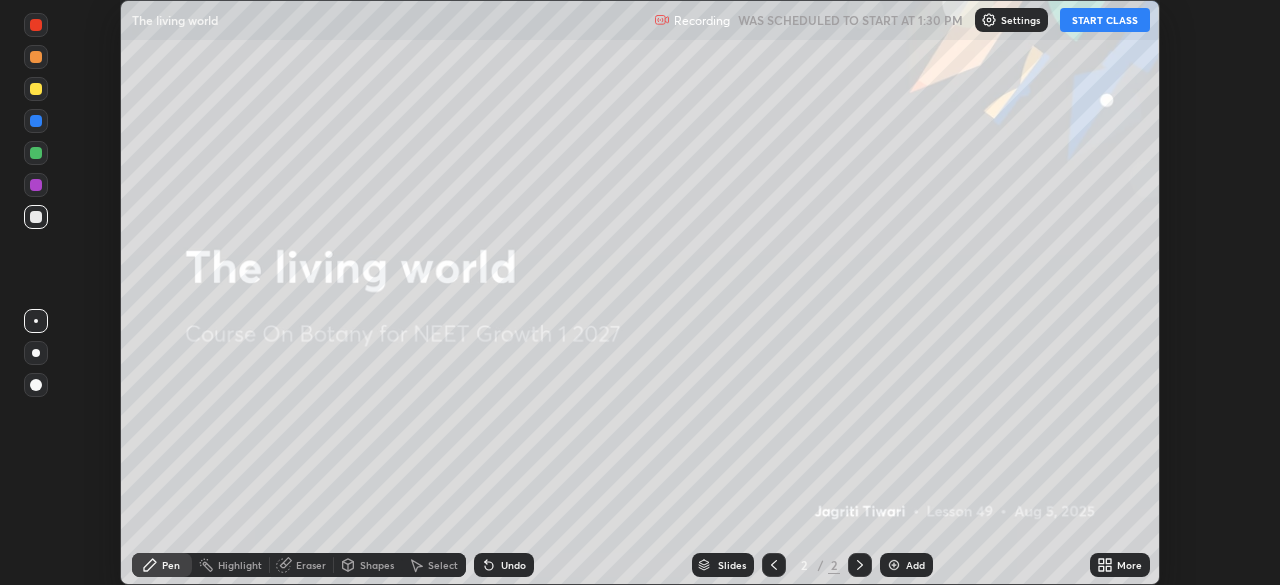 click on "More" at bounding box center [1120, 565] 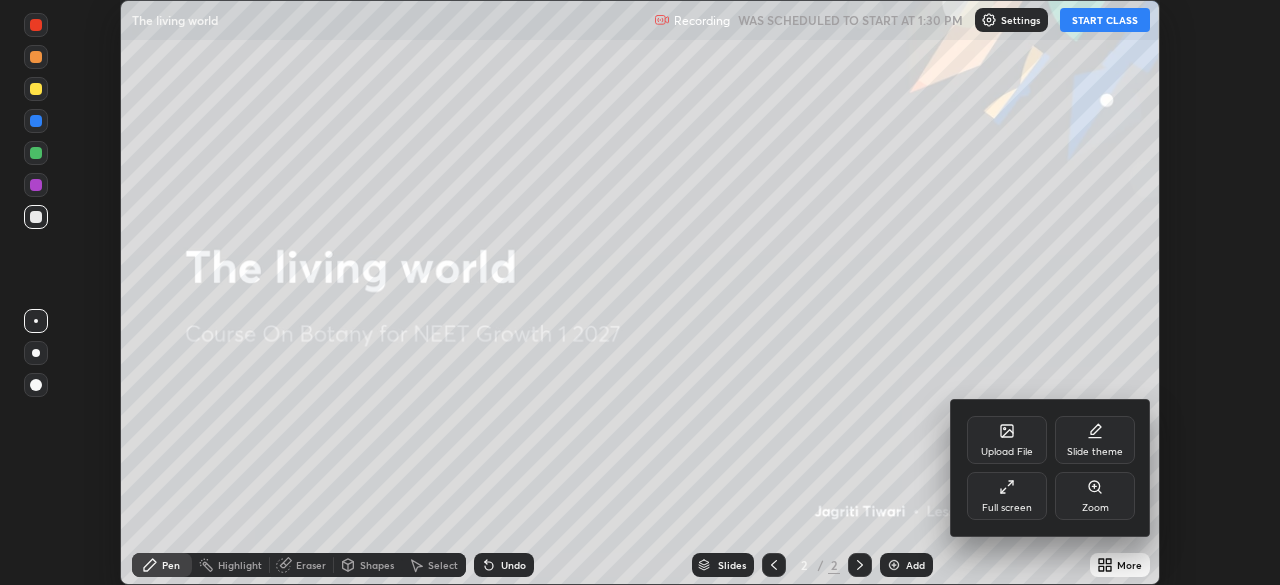 click on "Full screen" at bounding box center (1007, 496) 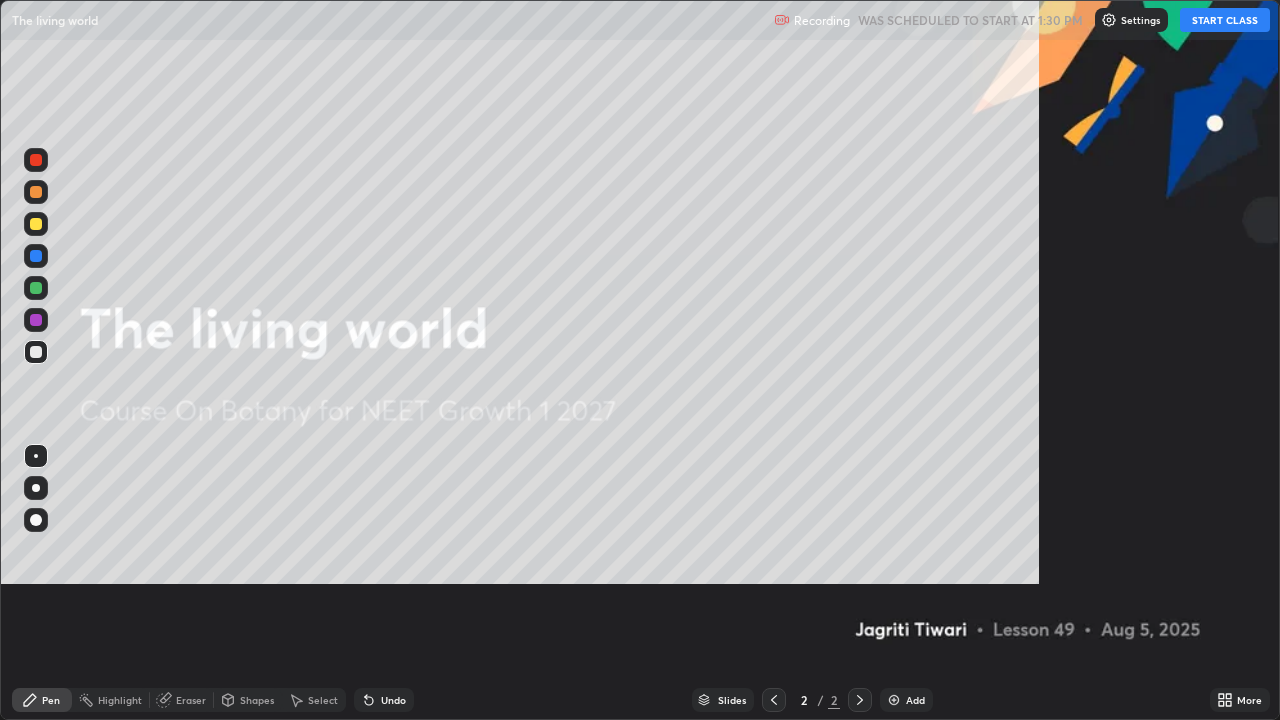 scroll, scrollTop: 99280, scrollLeft: 98720, axis: both 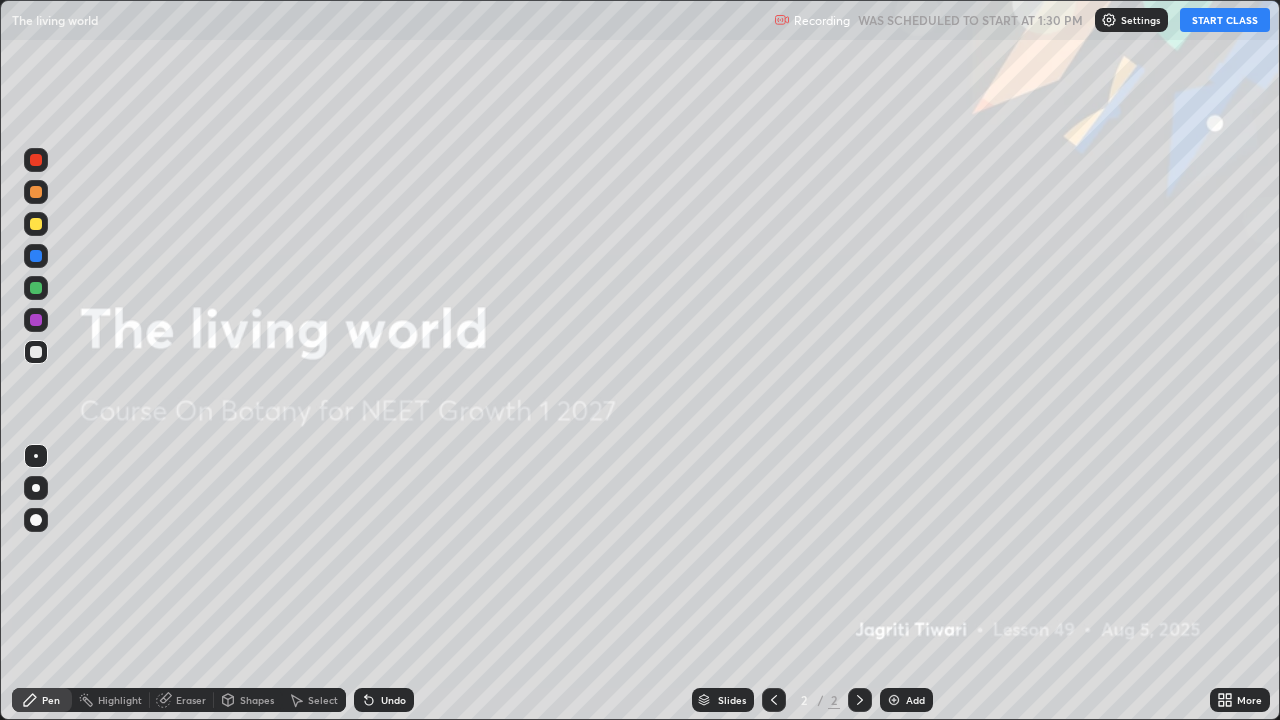click on "START CLASS" at bounding box center (1225, 20) 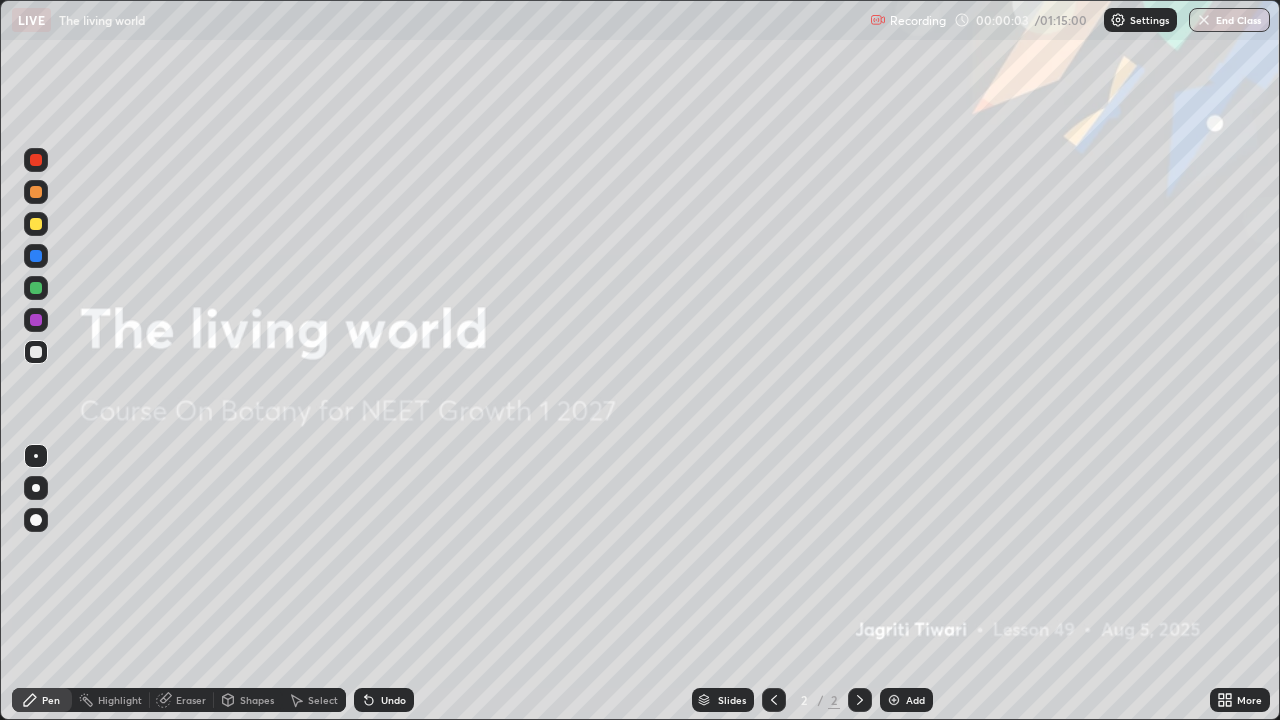 click at bounding box center [894, 700] 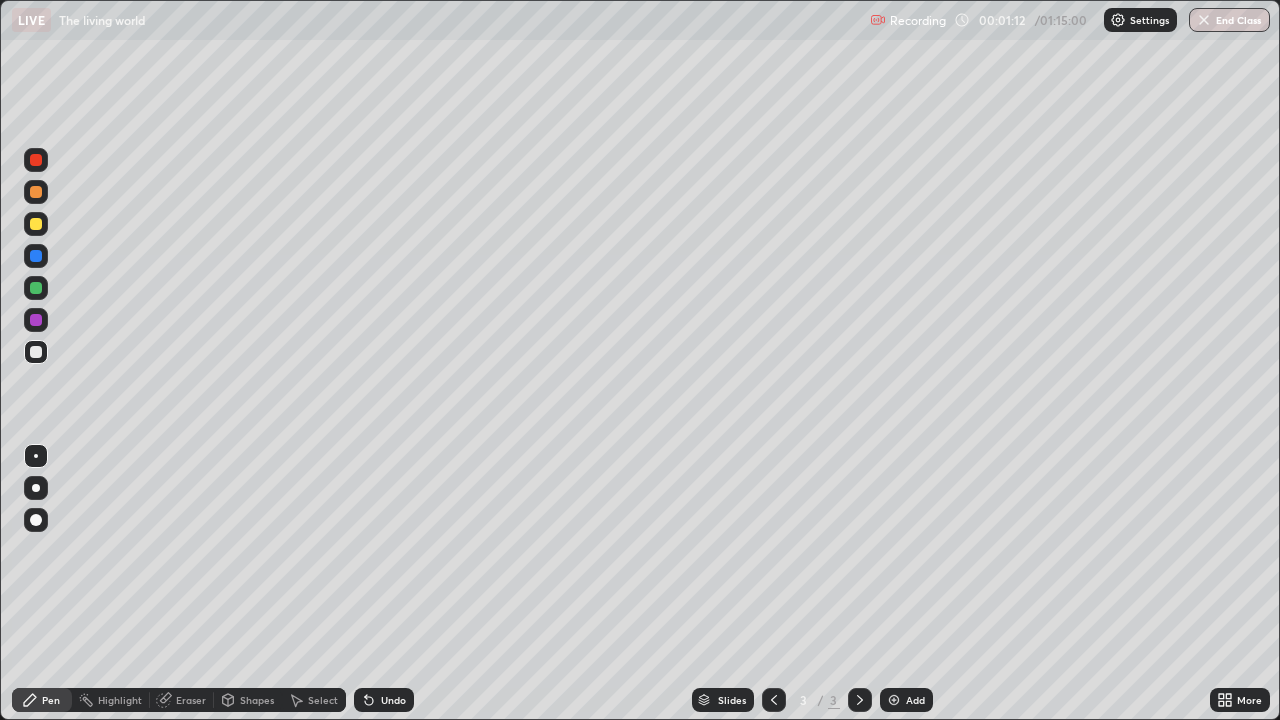 click at bounding box center (36, 224) 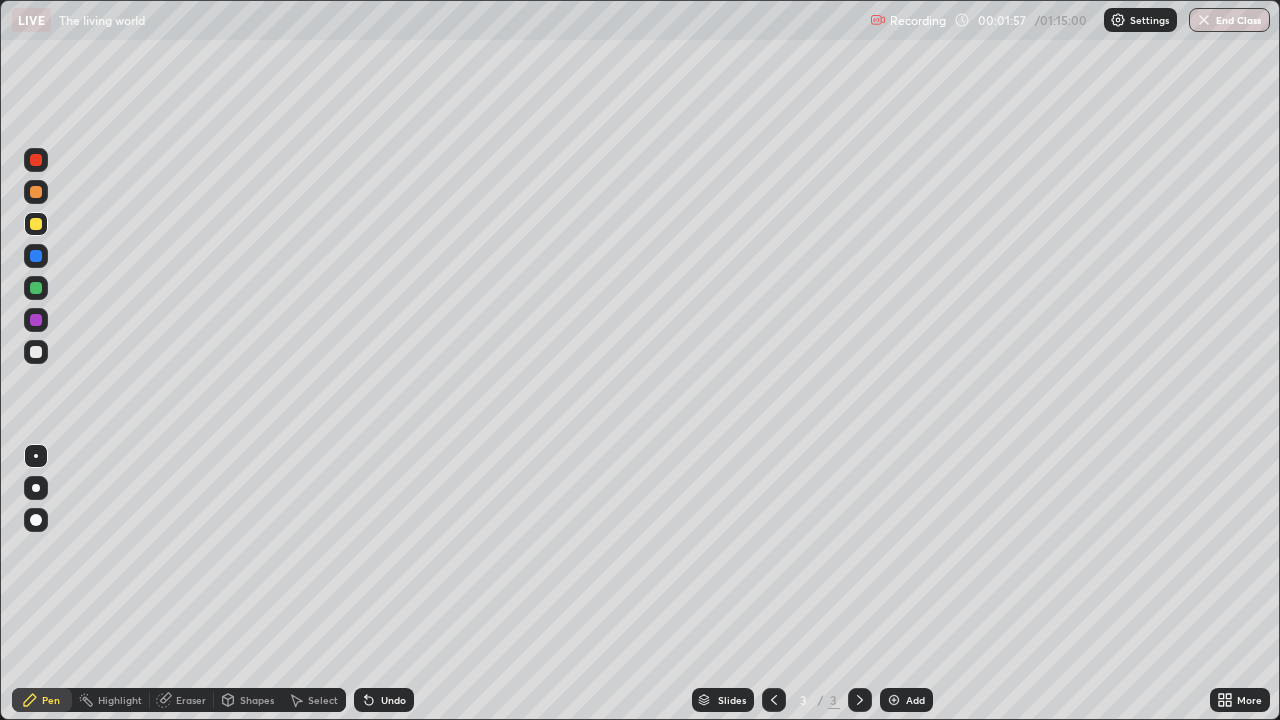 click on "Undo" at bounding box center [384, 700] 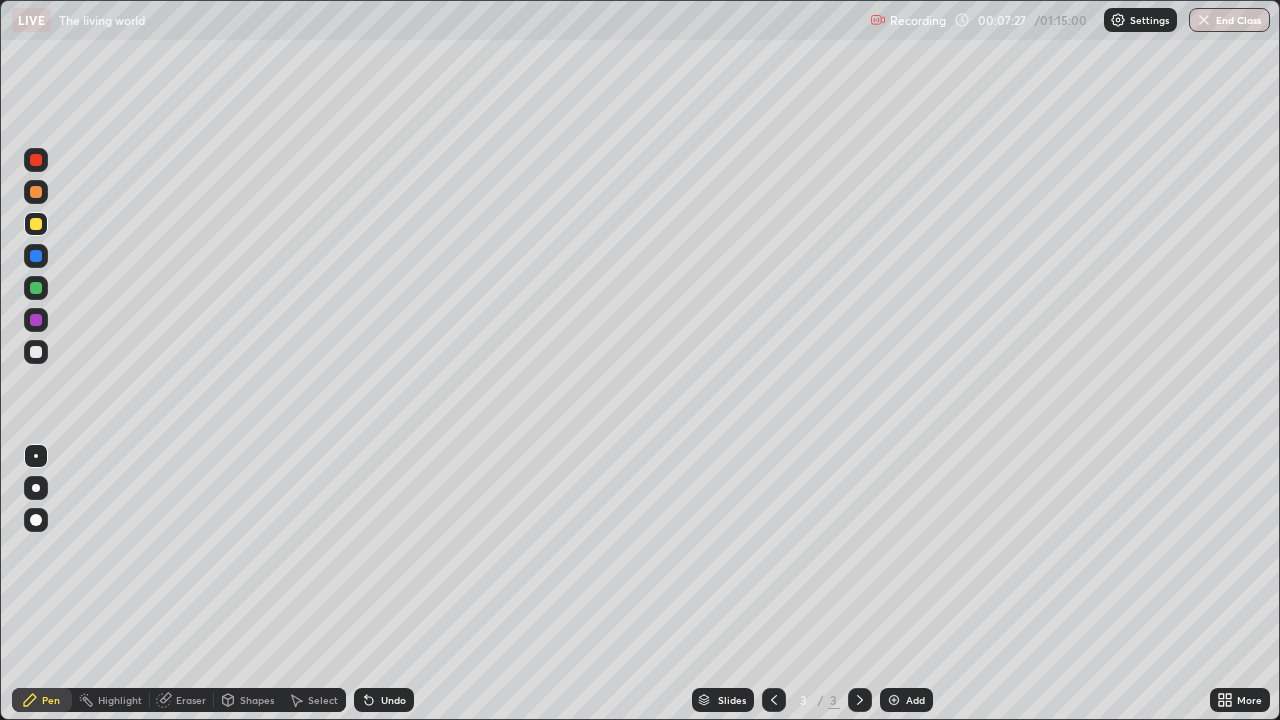 click at bounding box center (36, 352) 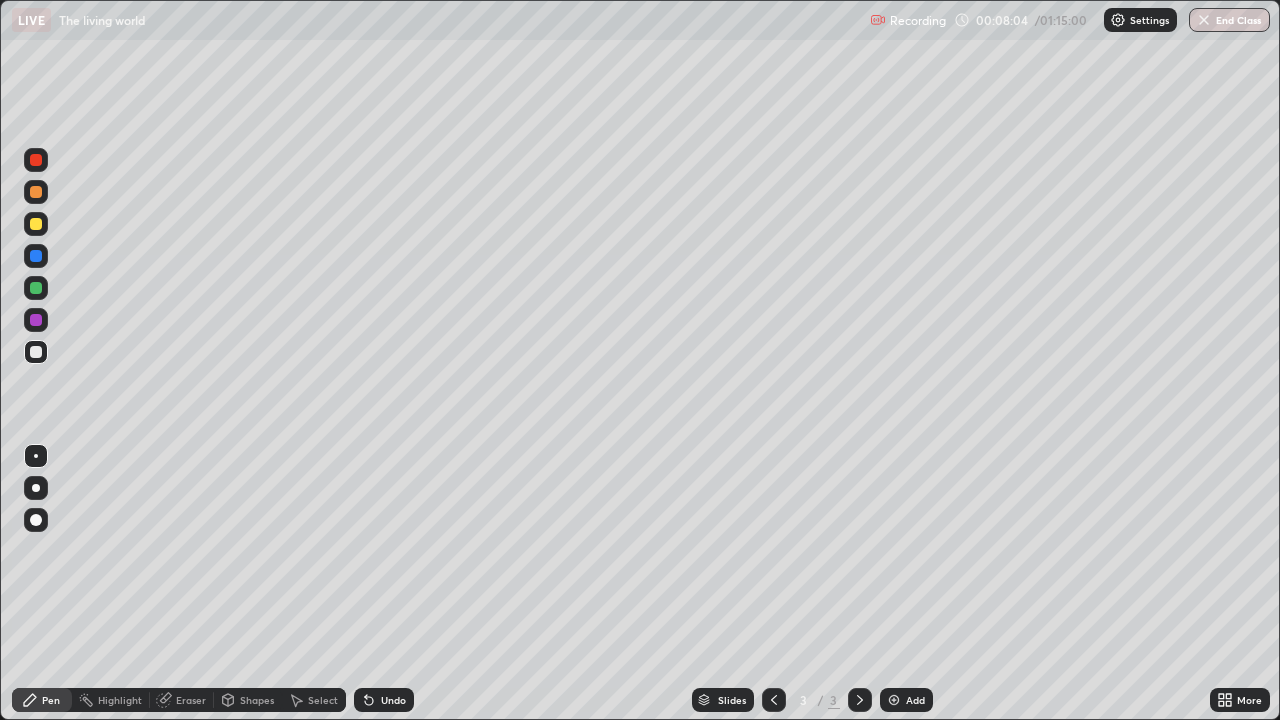 click on "Slides 3 / 3 Add" at bounding box center (812, 700) 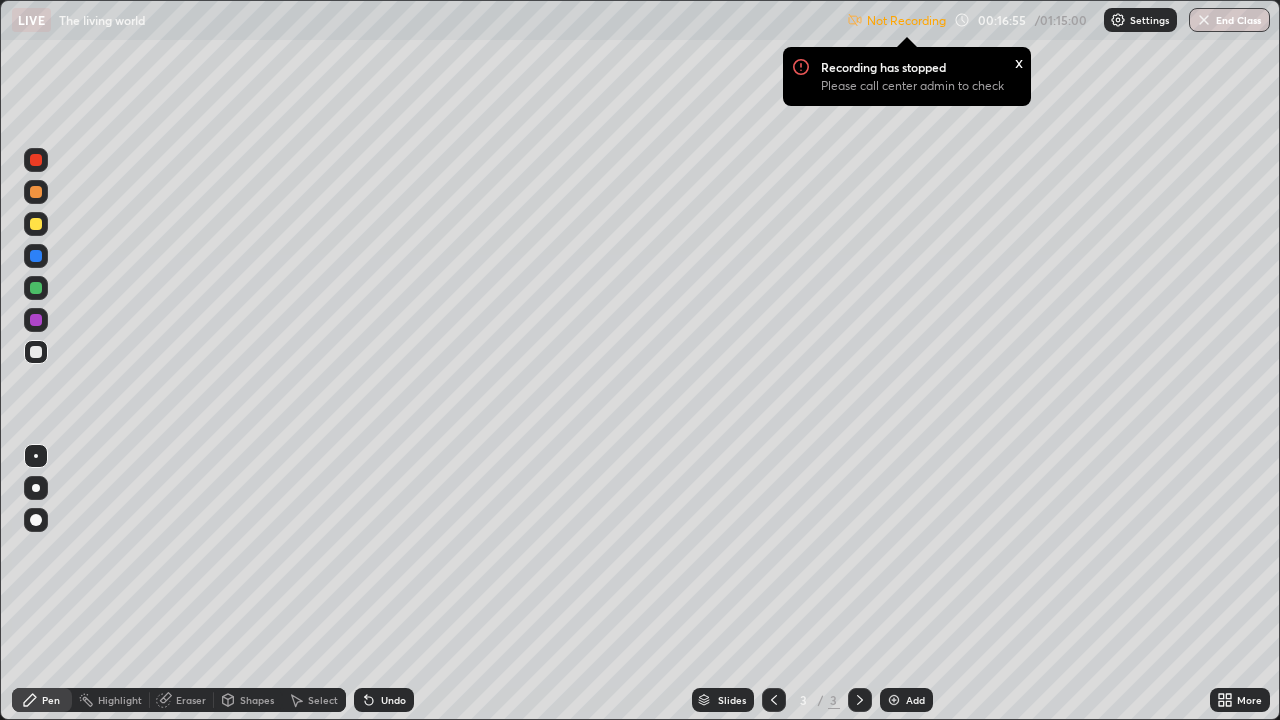 click on "Add" at bounding box center [915, 700] 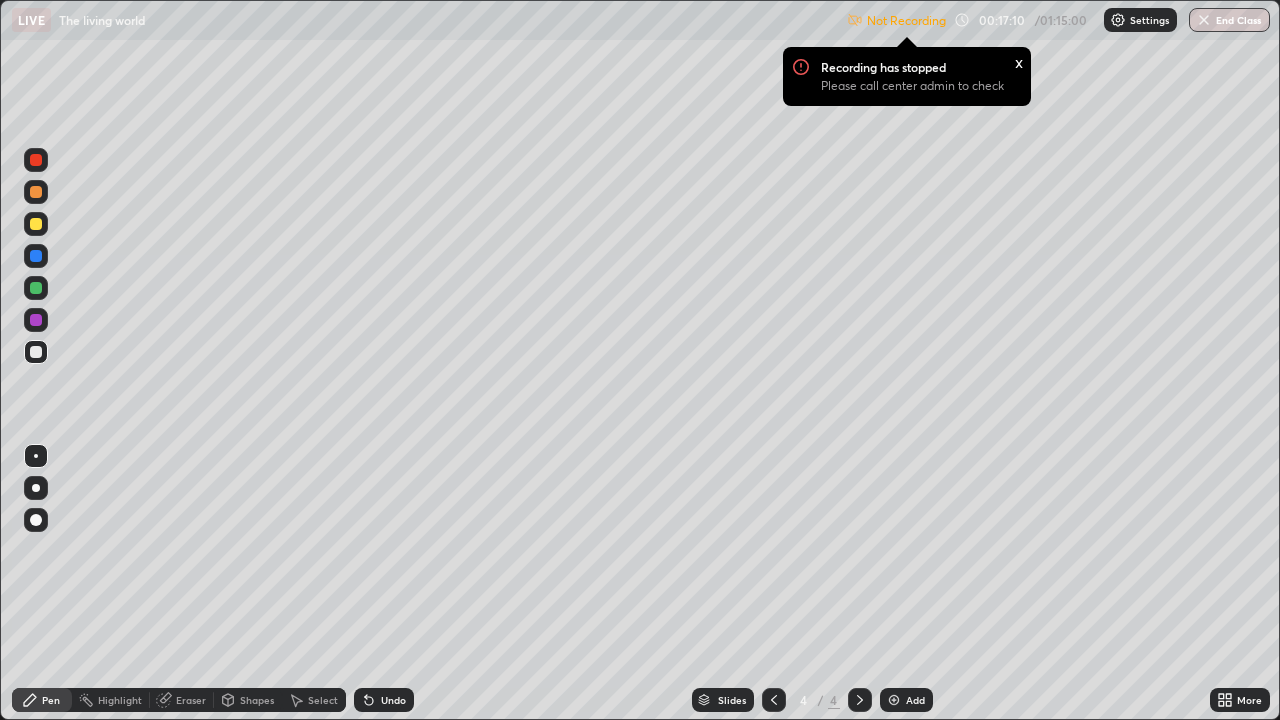 click at bounding box center [36, 224] 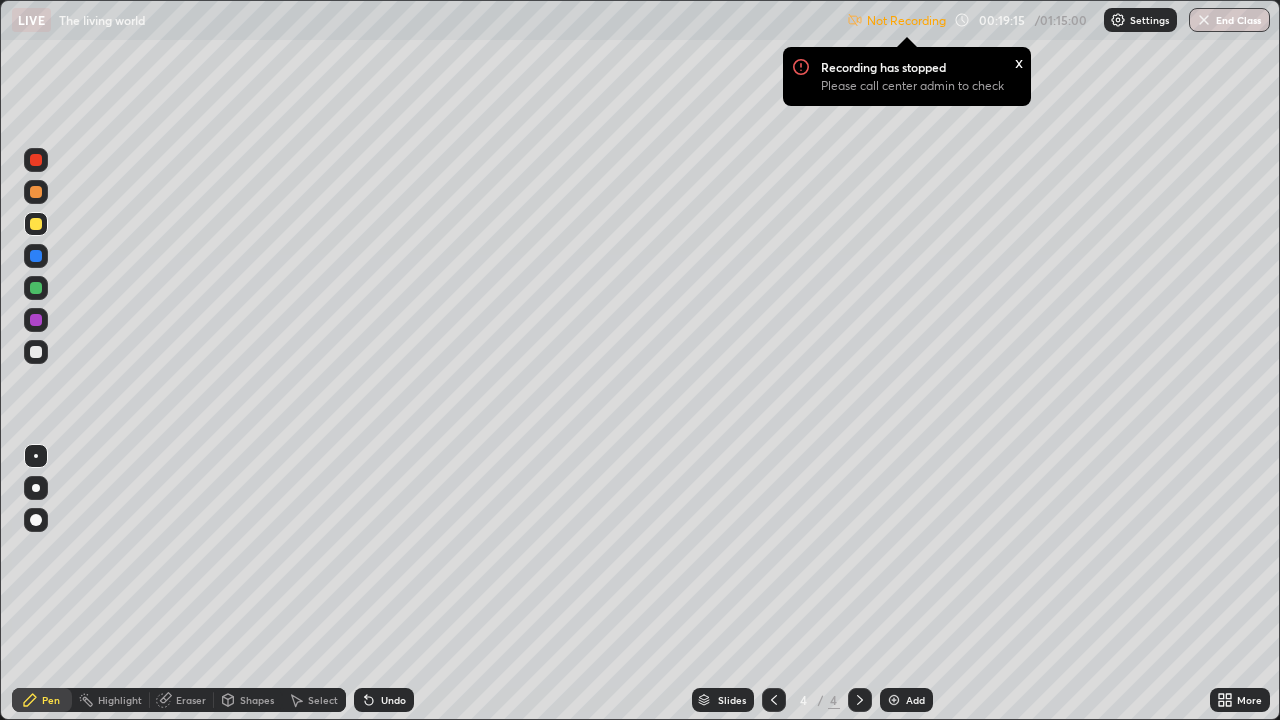 click at bounding box center (36, 352) 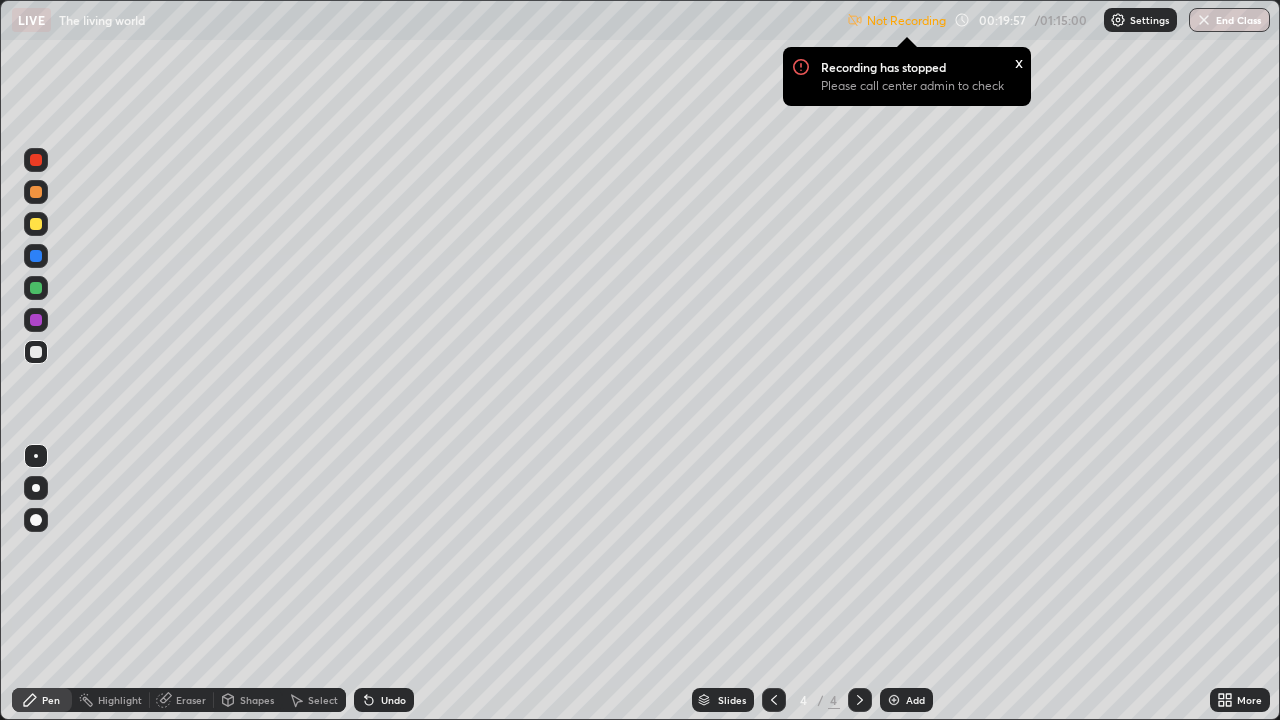 click on "Undo" at bounding box center (393, 700) 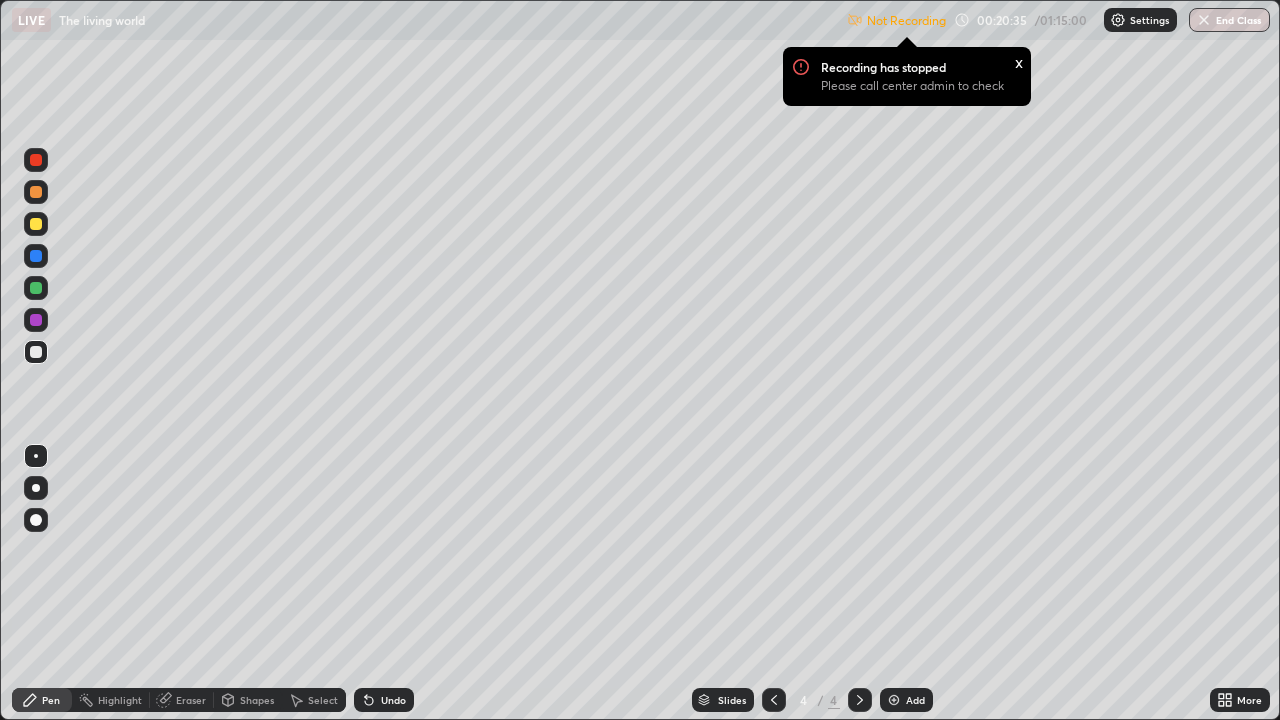 click at bounding box center (36, 288) 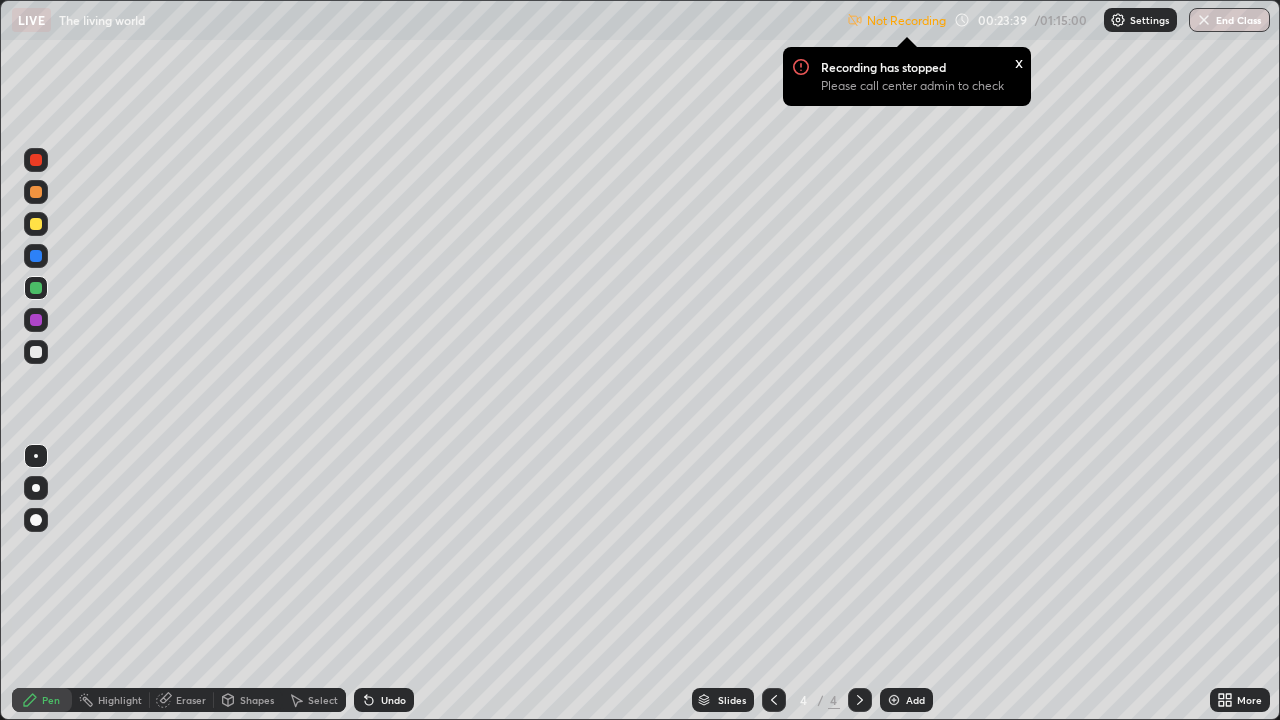 click on "Add" at bounding box center [906, 700] 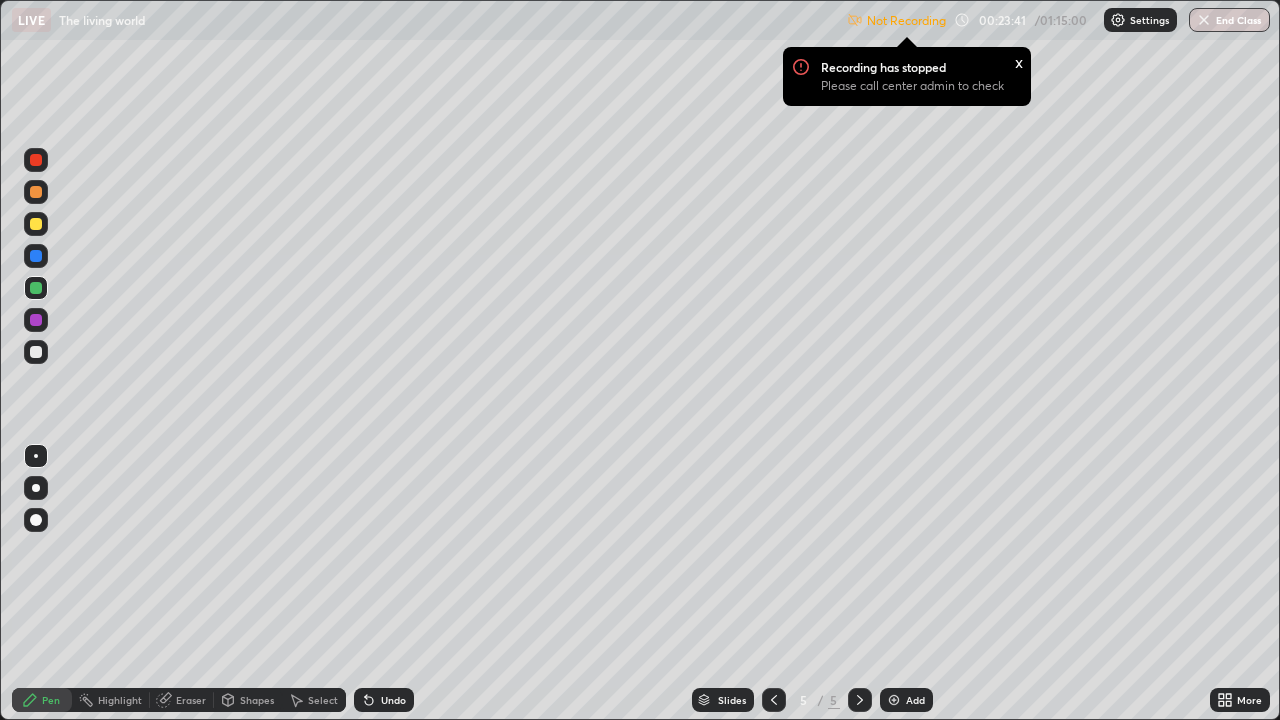 click at bounding box center [36, 224] 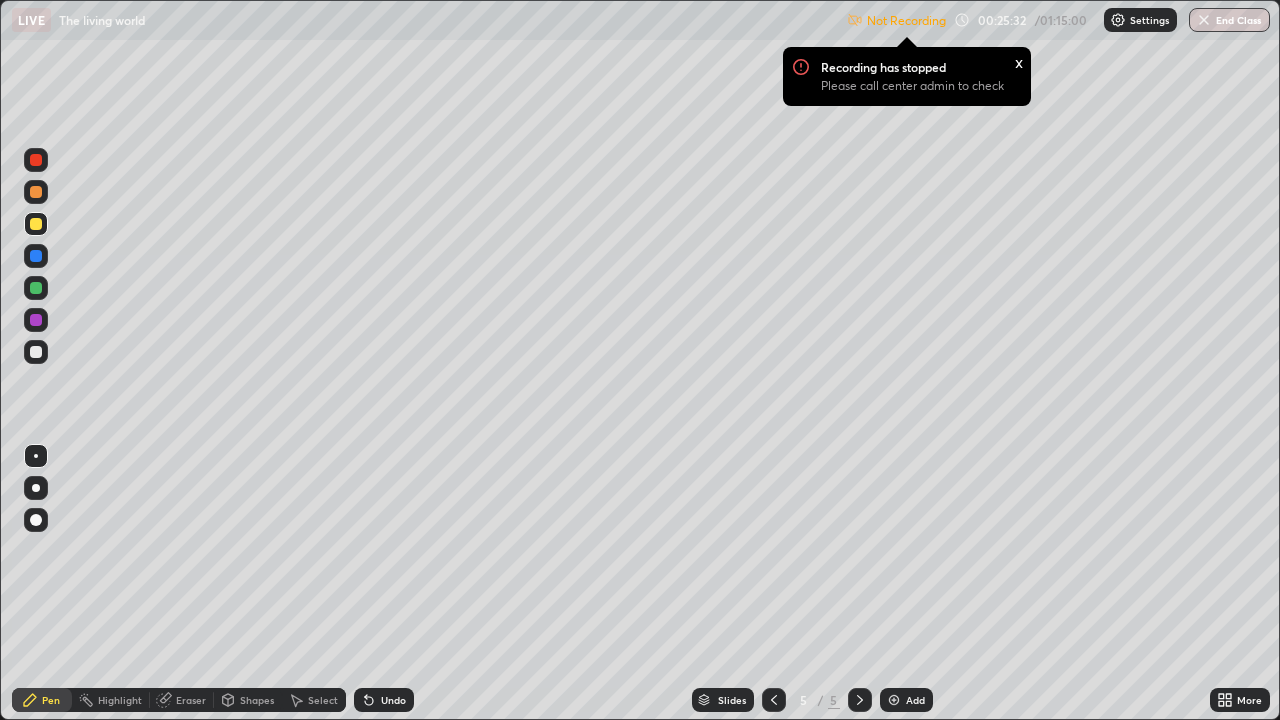 click at bounding box center [36, 352] 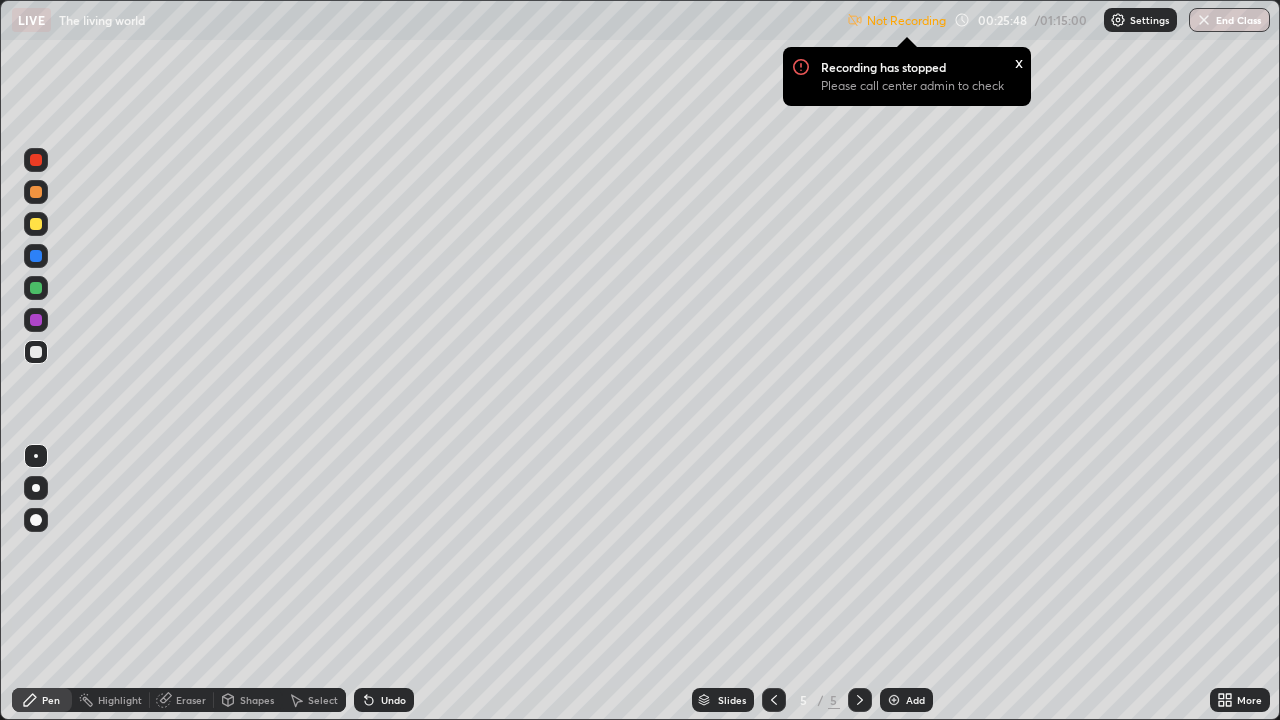 click on "Eraser" at bounding box center (182, 700) 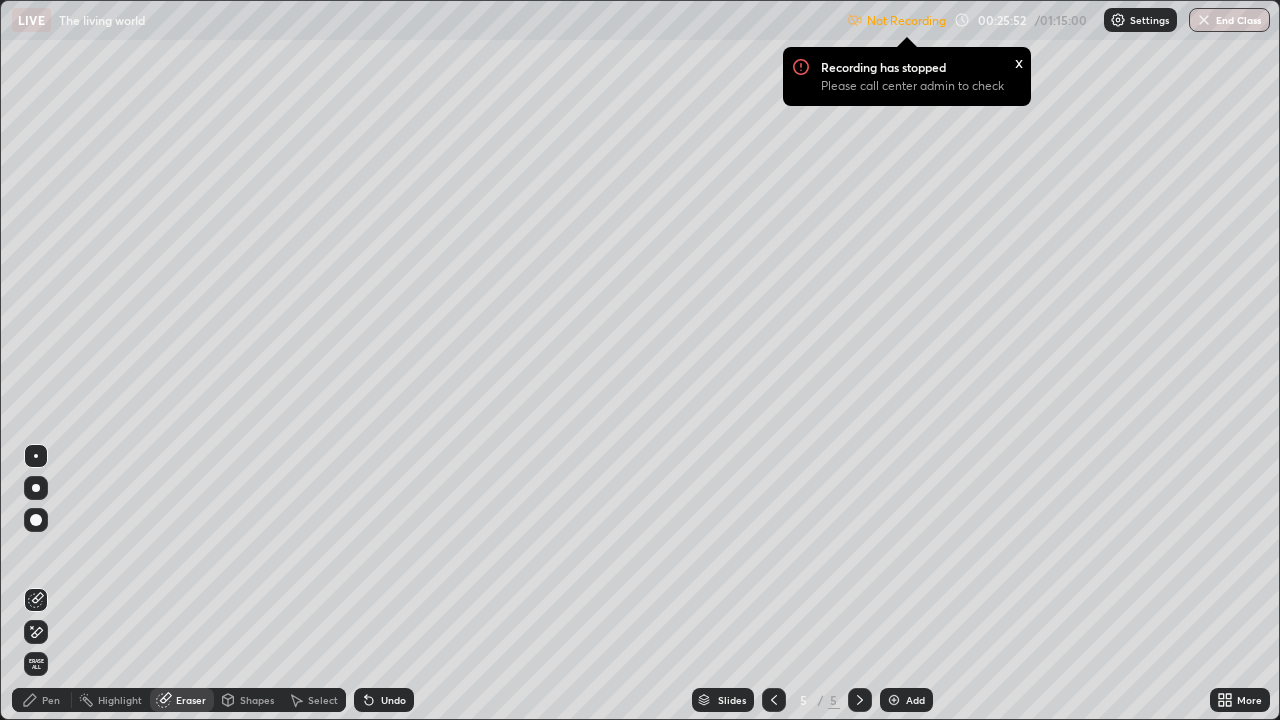 click on "Pen" at bounding box center [51, 700] 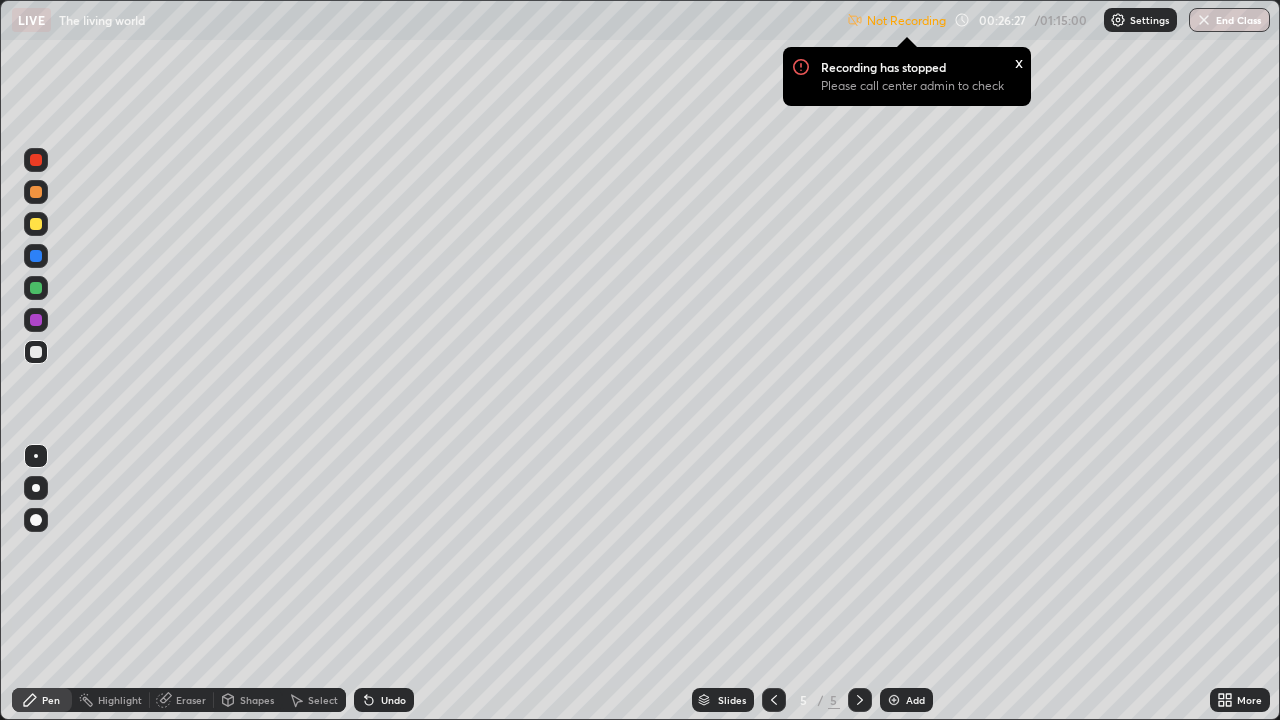 click at bounding box center [36, 320] 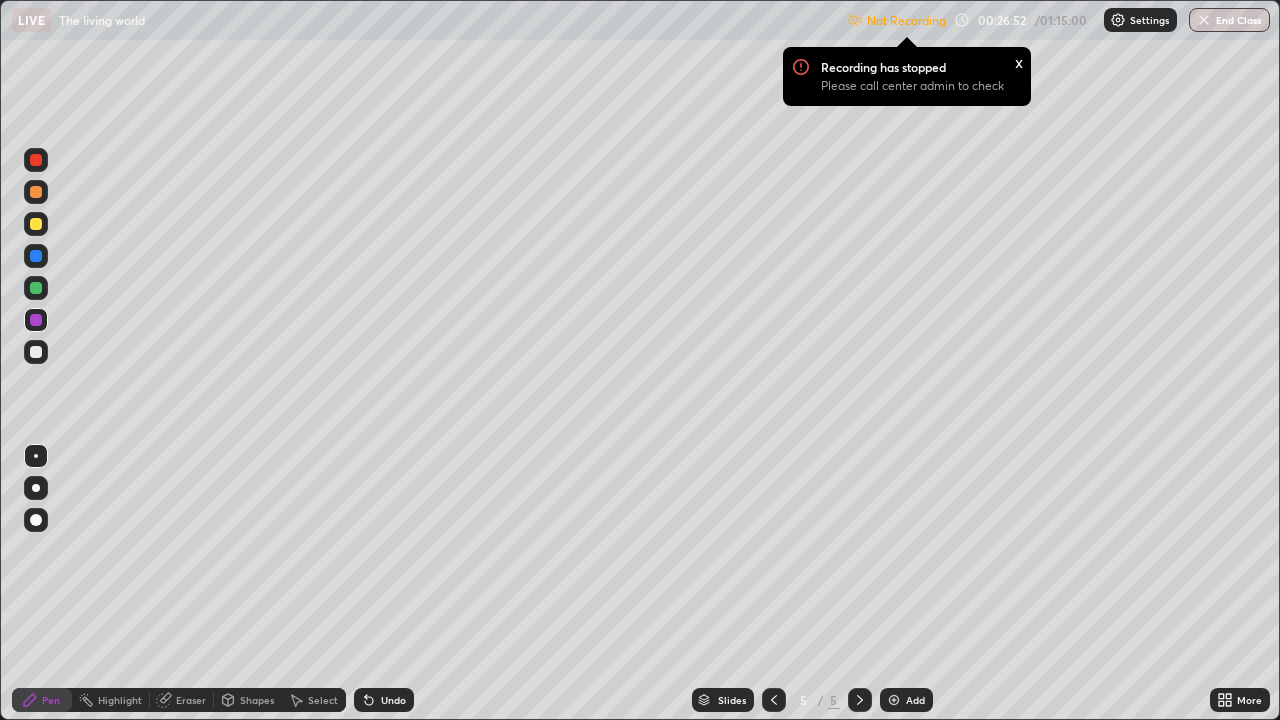 click at bounding box center (36, 224) 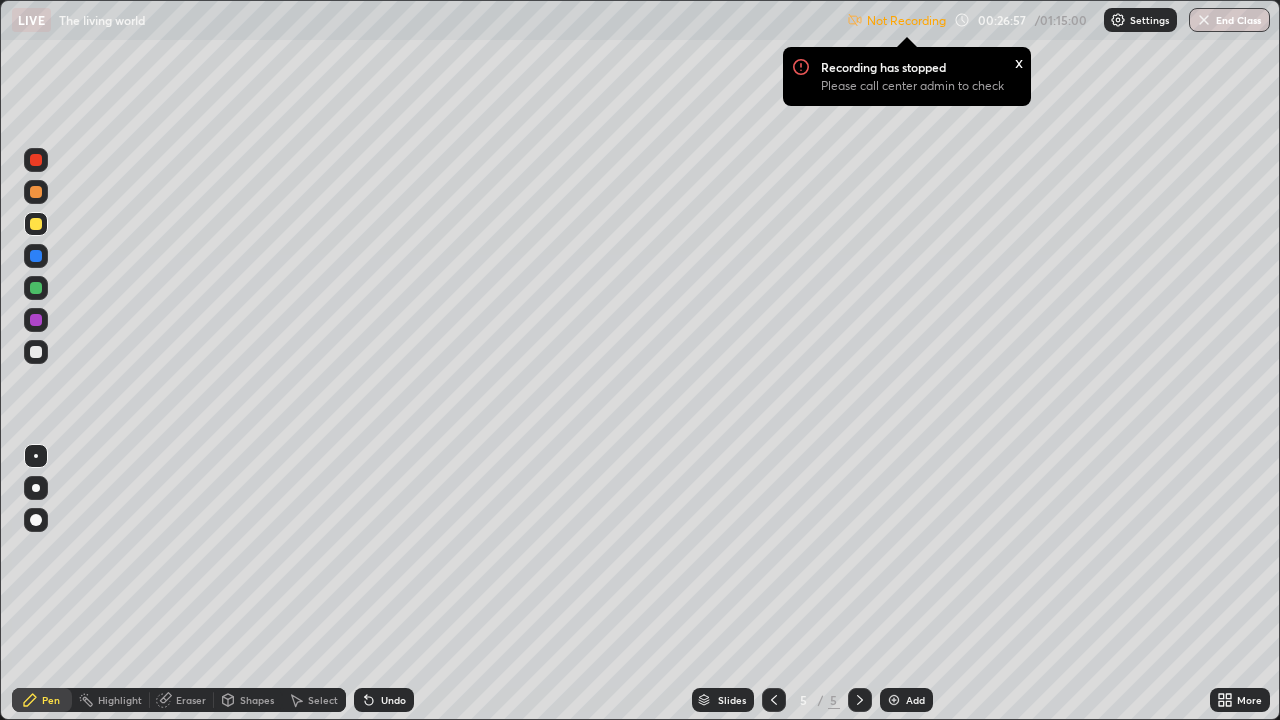 click on "Undo" at bounding box center (384, 700) 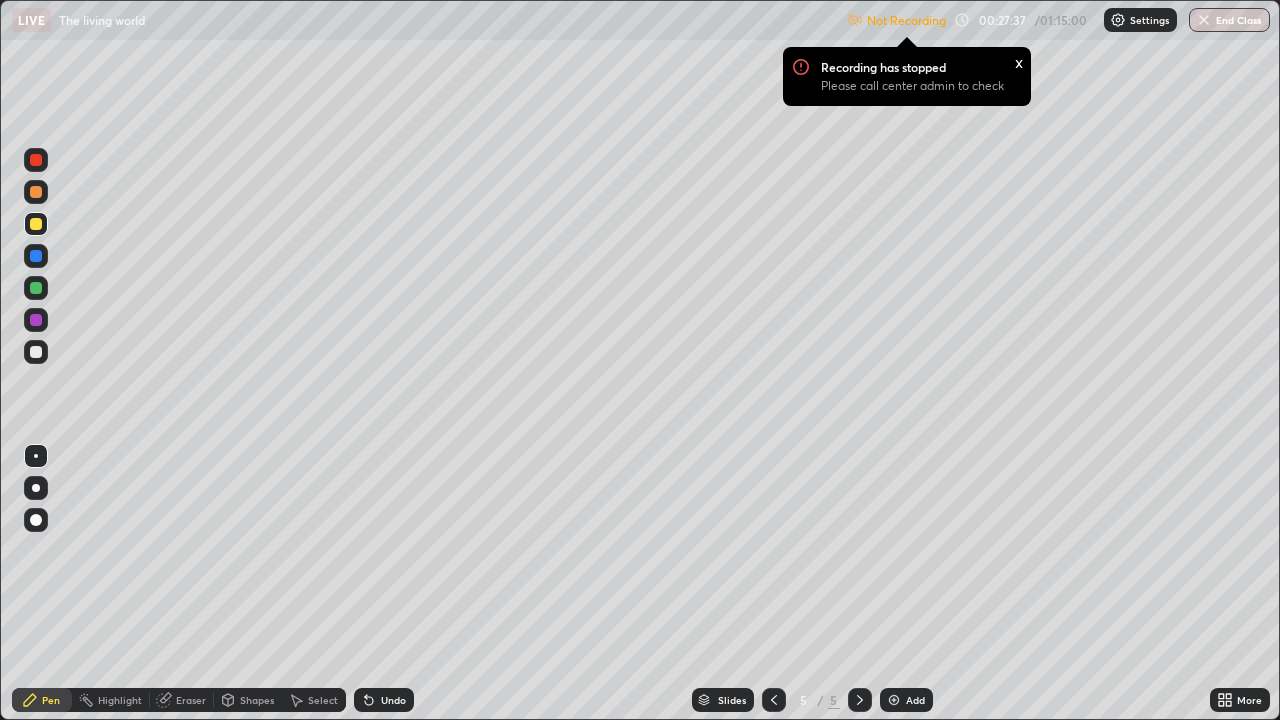 click at bounding box center (36, 352) 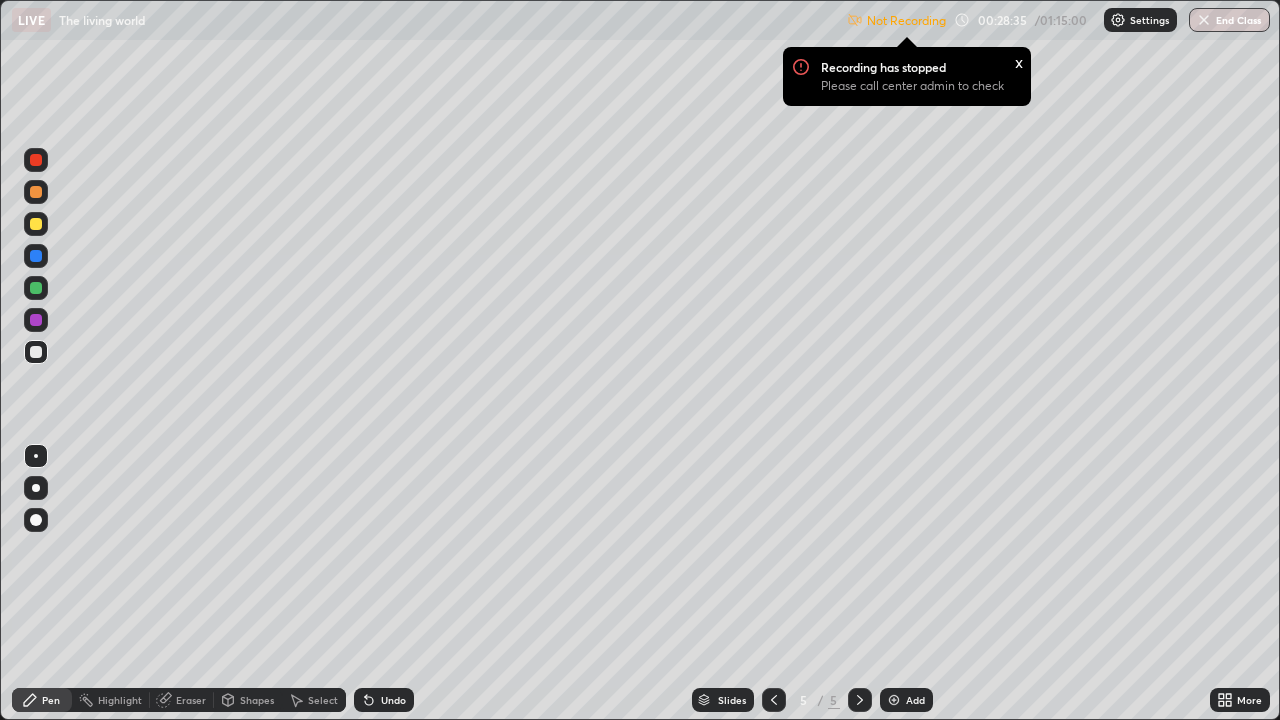 click on "Add" at bounding box center (915, 700) 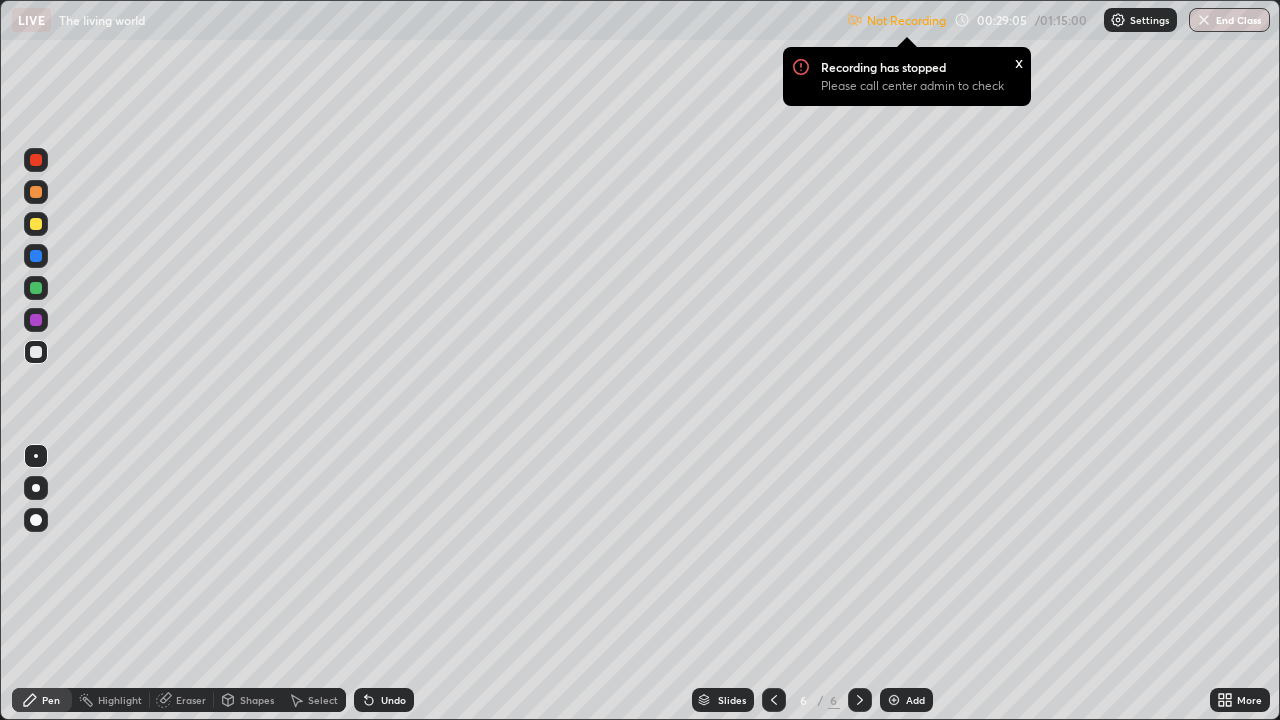 click at bounding box center (36, 320) 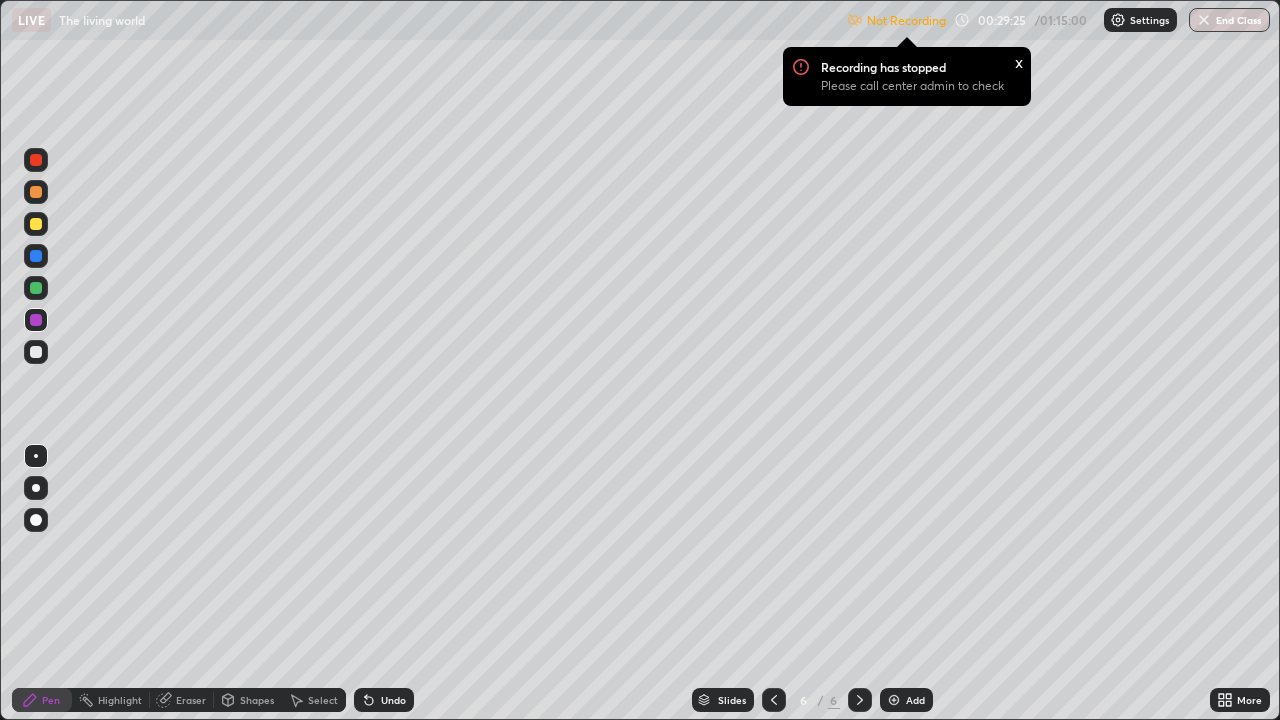 click at bounding box center [36, 224] 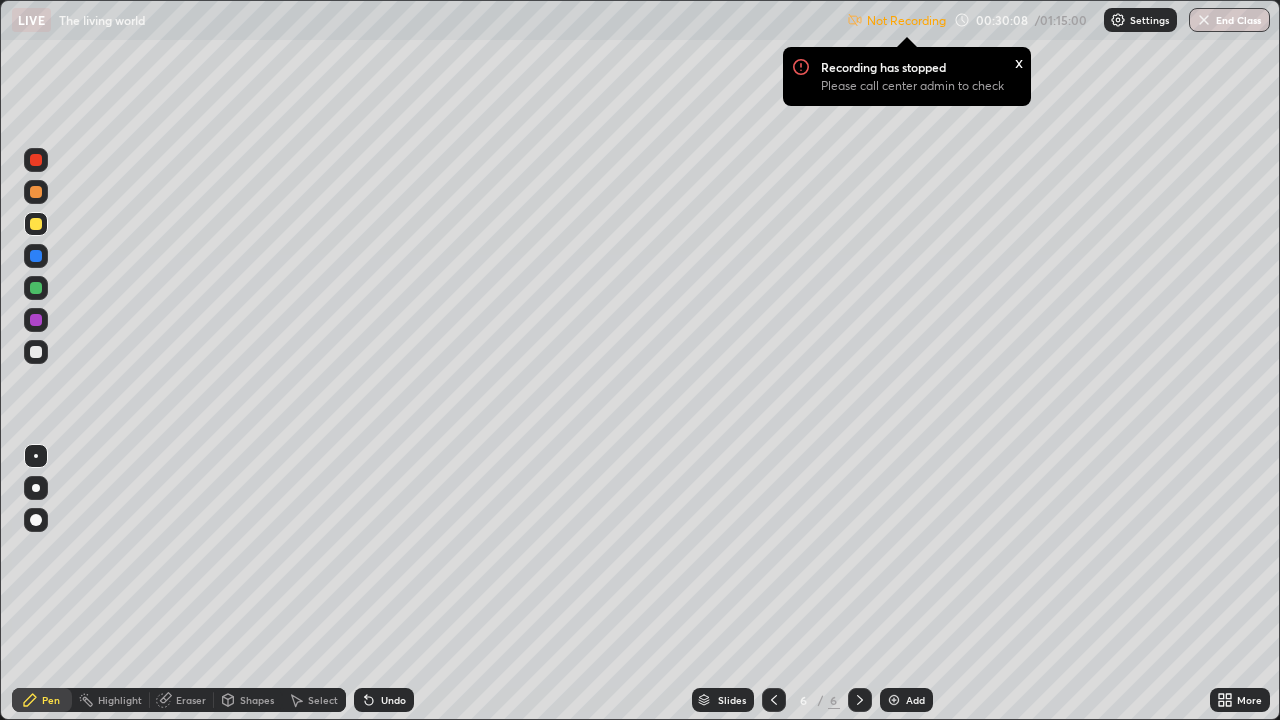 click 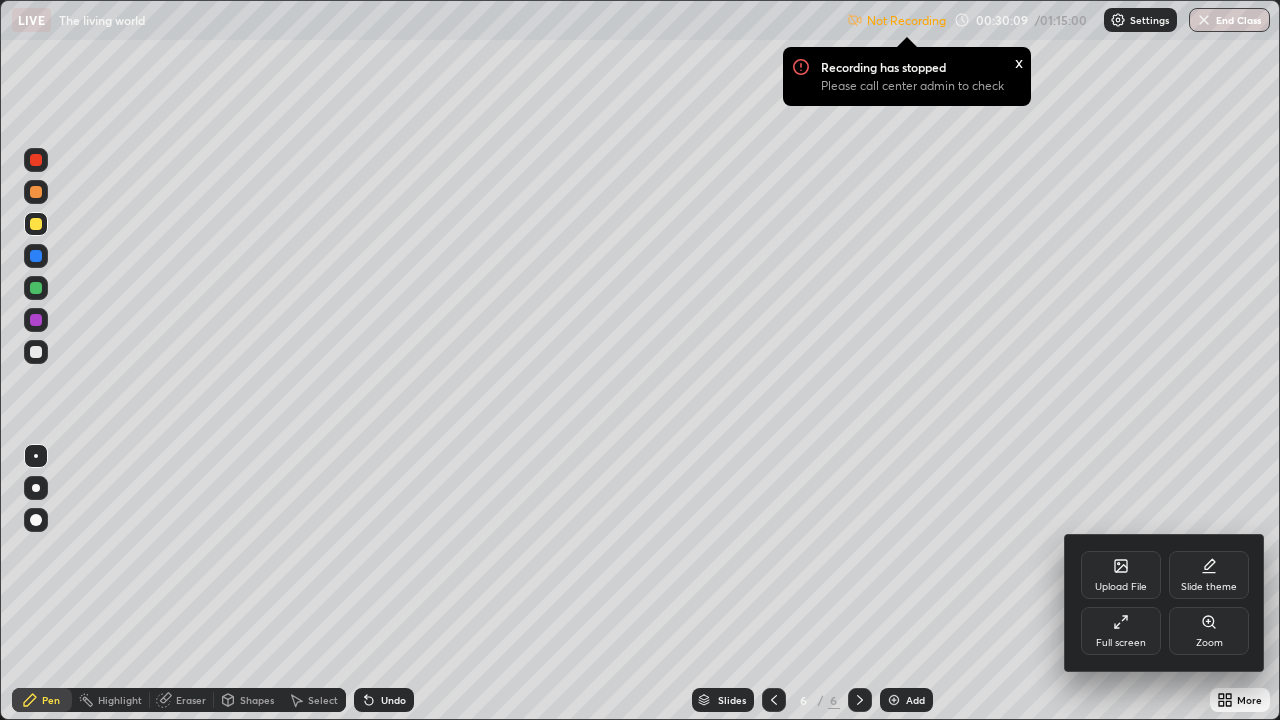 click on "Full screen" at bounding box center [1121, 631] 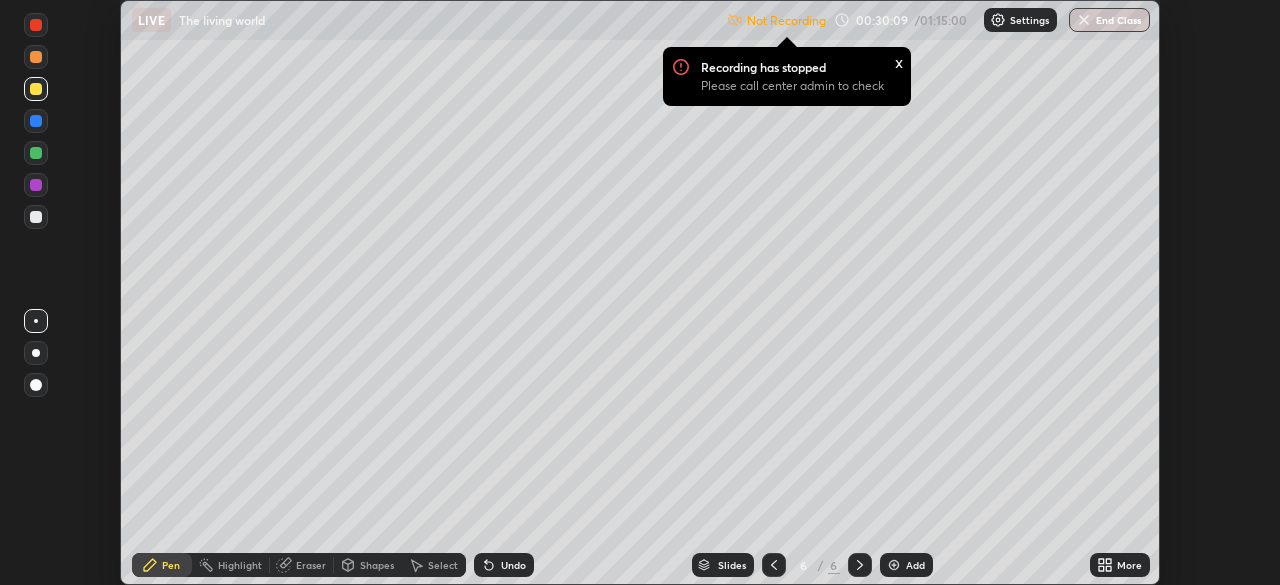 scroll, scrollTop: 585, scrollLeft: 1280, axis: both 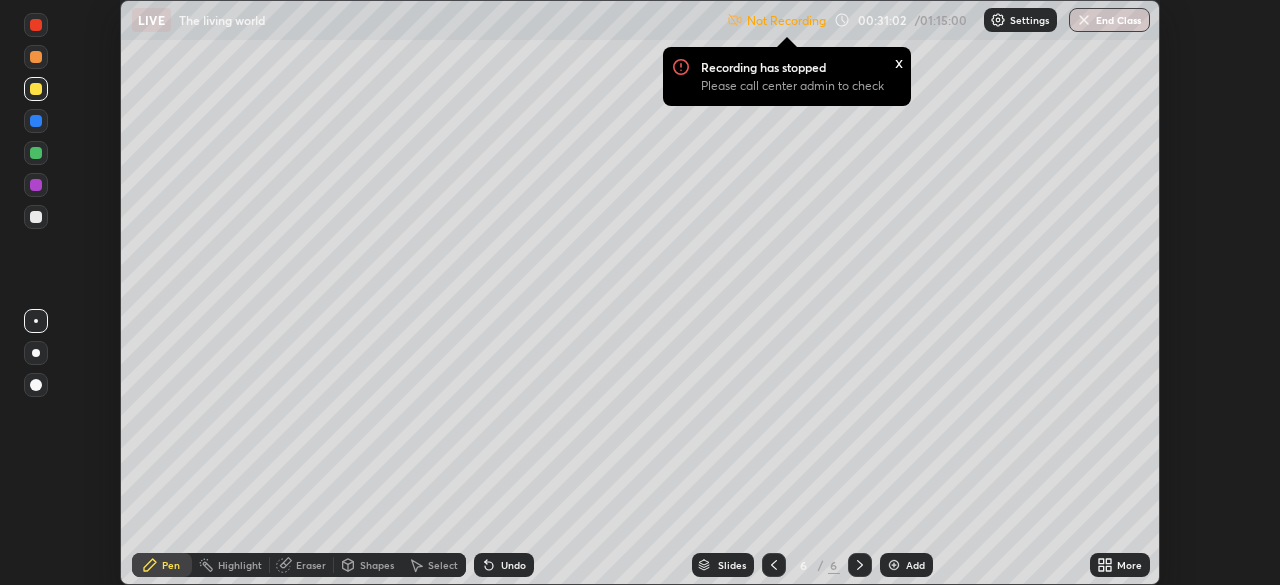 click 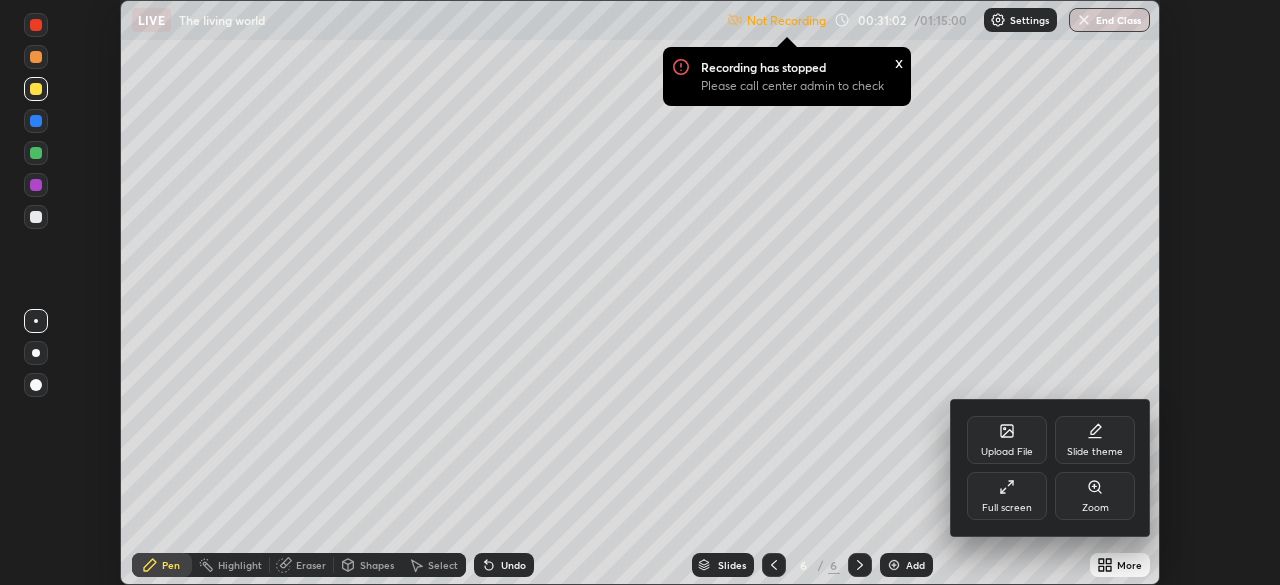 click on "Full screen" at bounding box center (1007, 508) 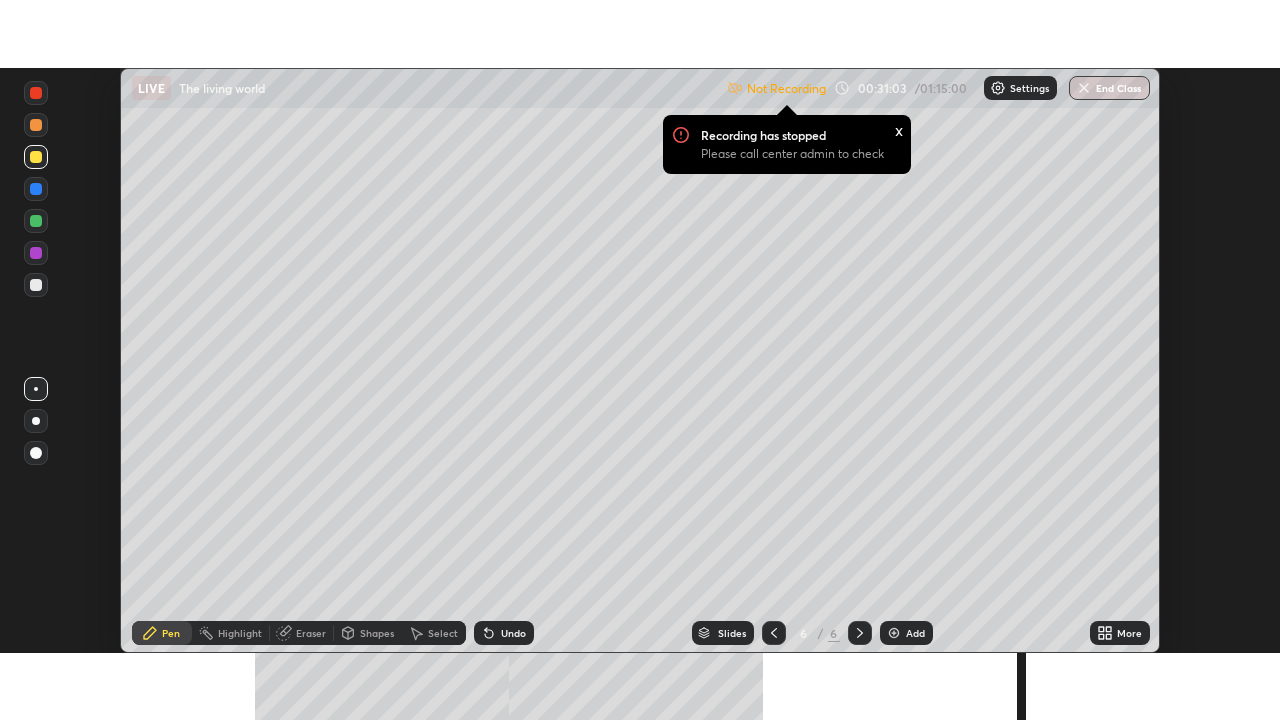 scroll, scrollTop: 99280, scrollLeft: 98720, axis: both 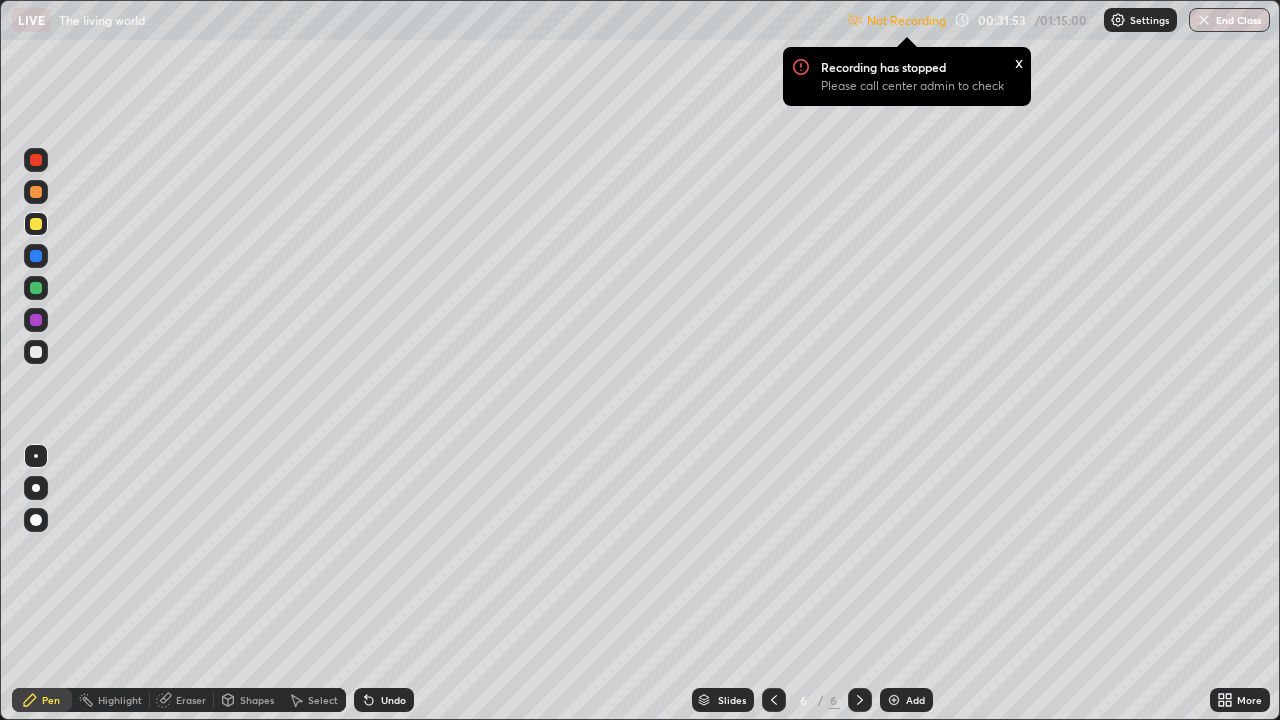 click on "Add" at bounding box center [906, 700] 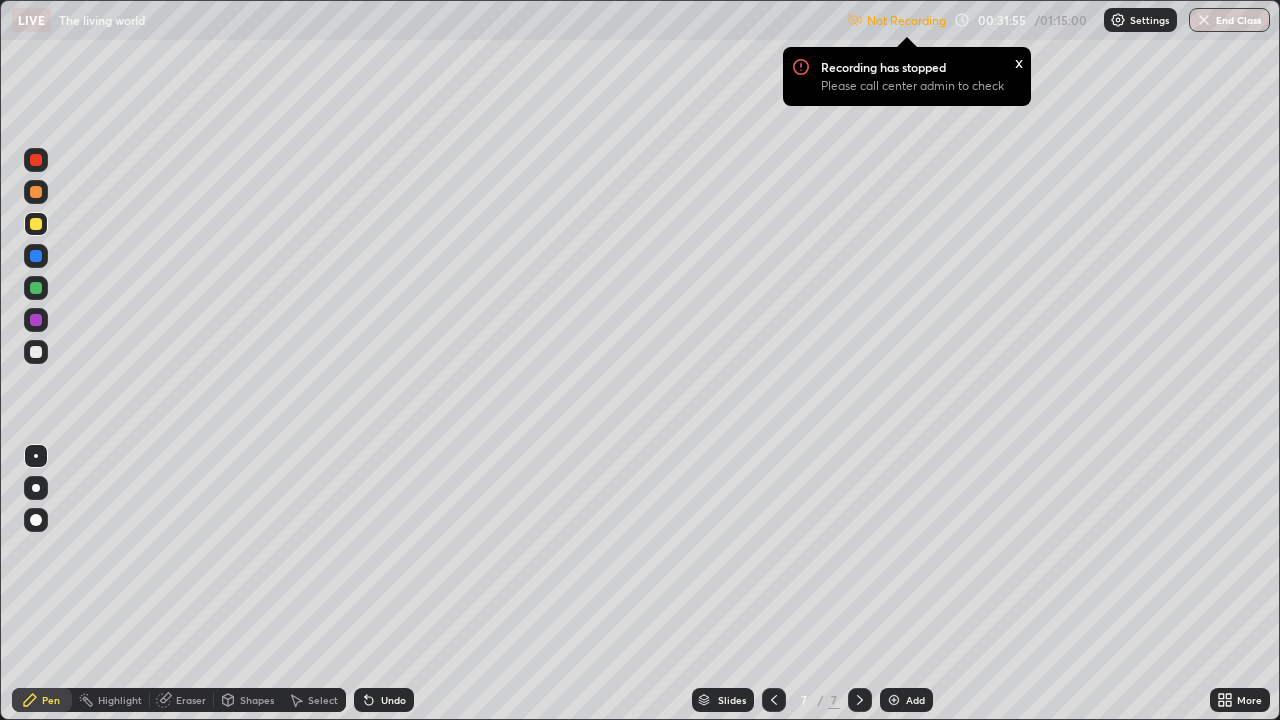 click at bounding box center [36, 352] 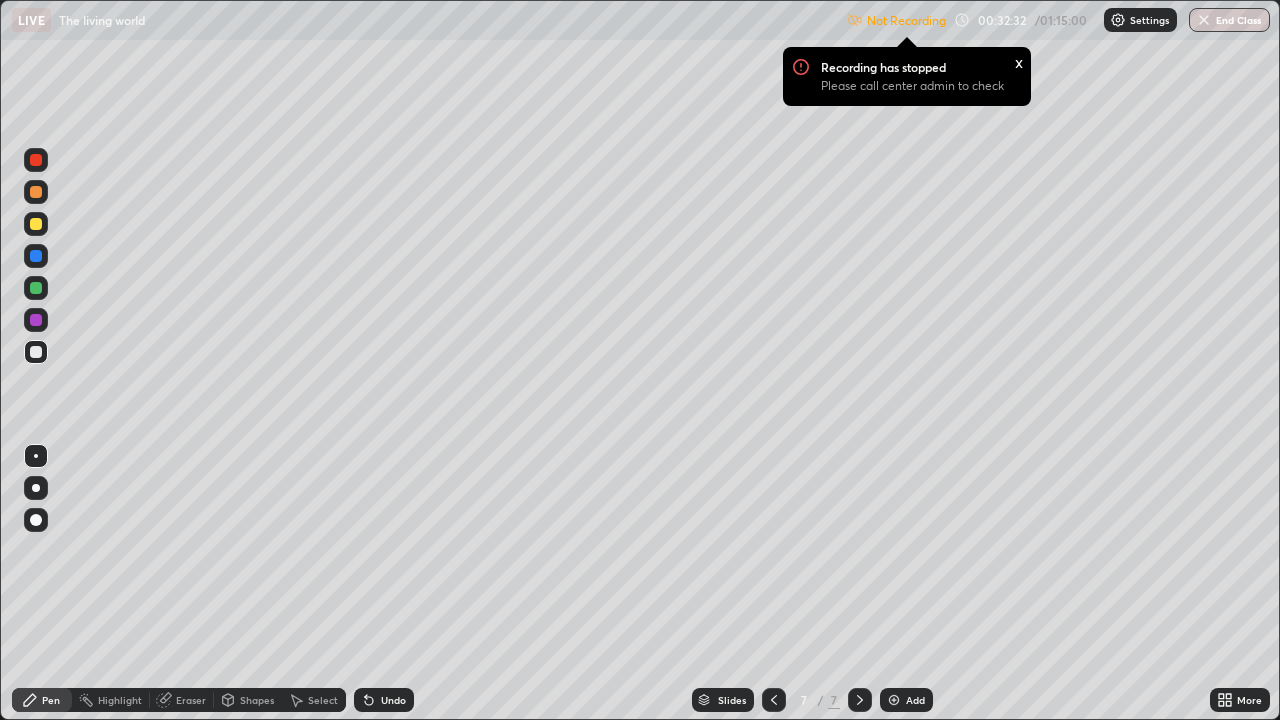 click on "Undo" at bounding box center [393, 700] 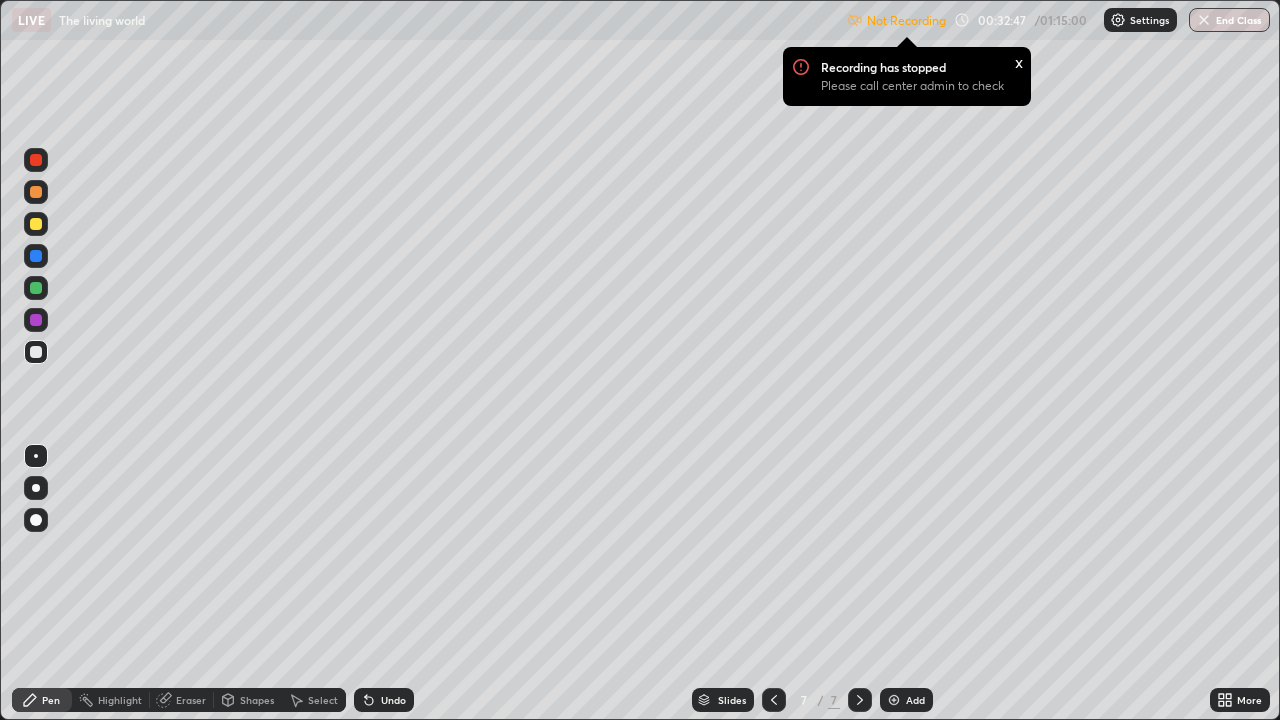 click at bounding box center [36, 320] 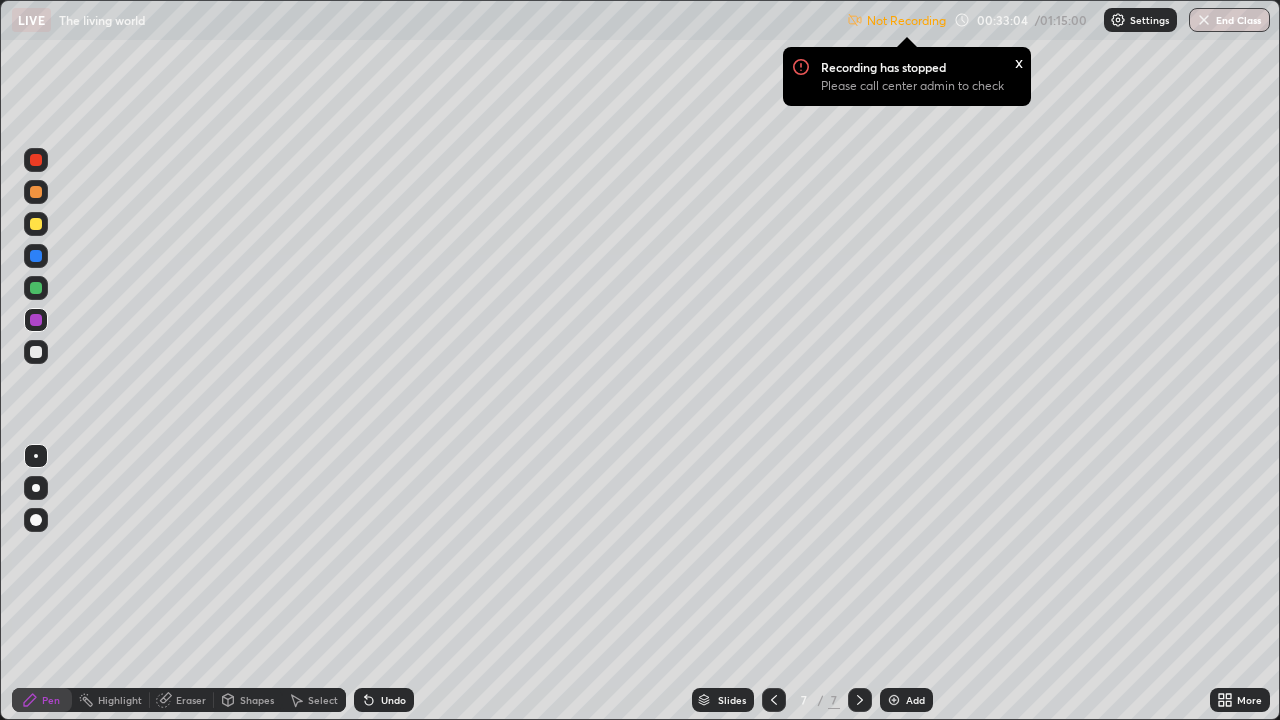 click at bounding box center (36, 352) 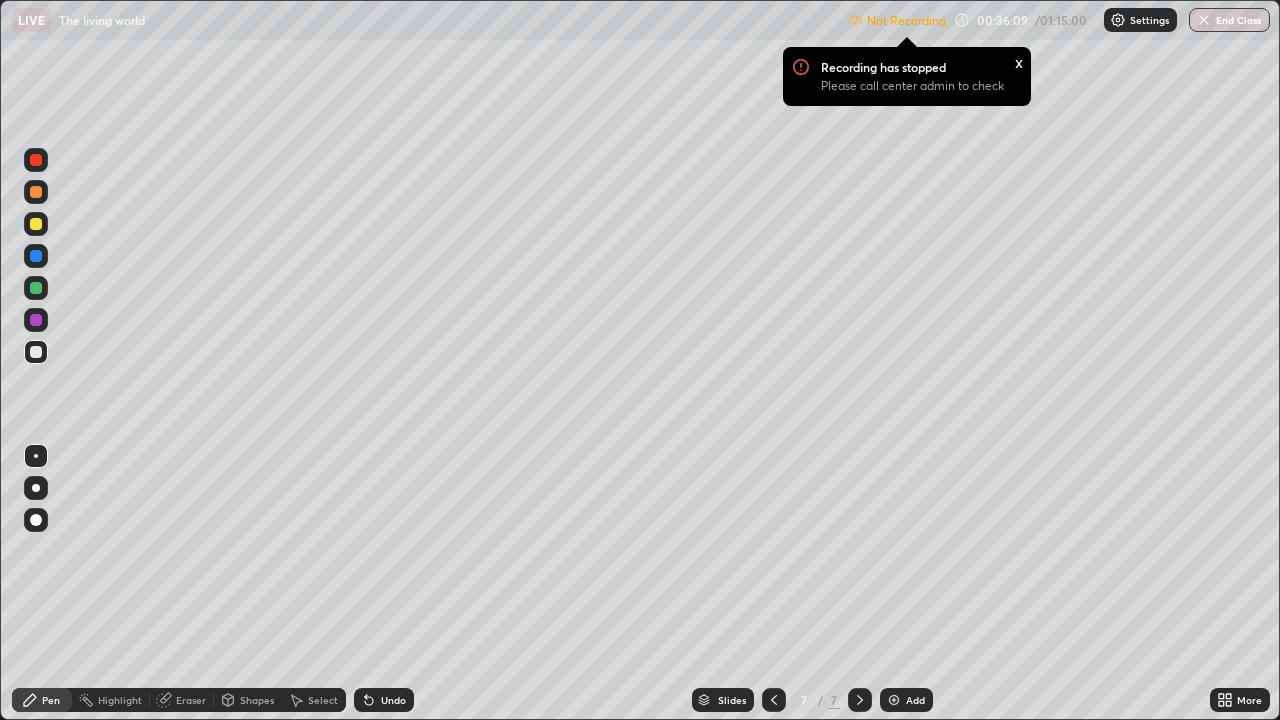 click on "Add" at bounding box center (915, 700) 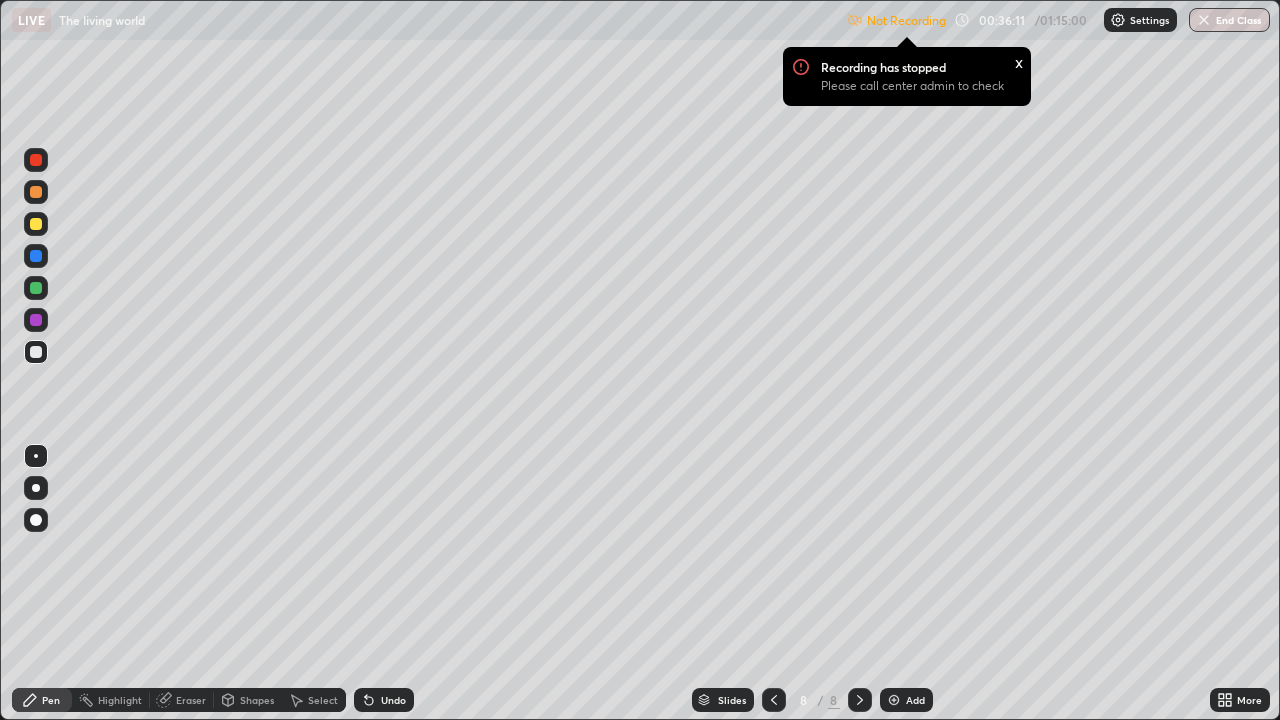 click at bounding box center [36, 224] 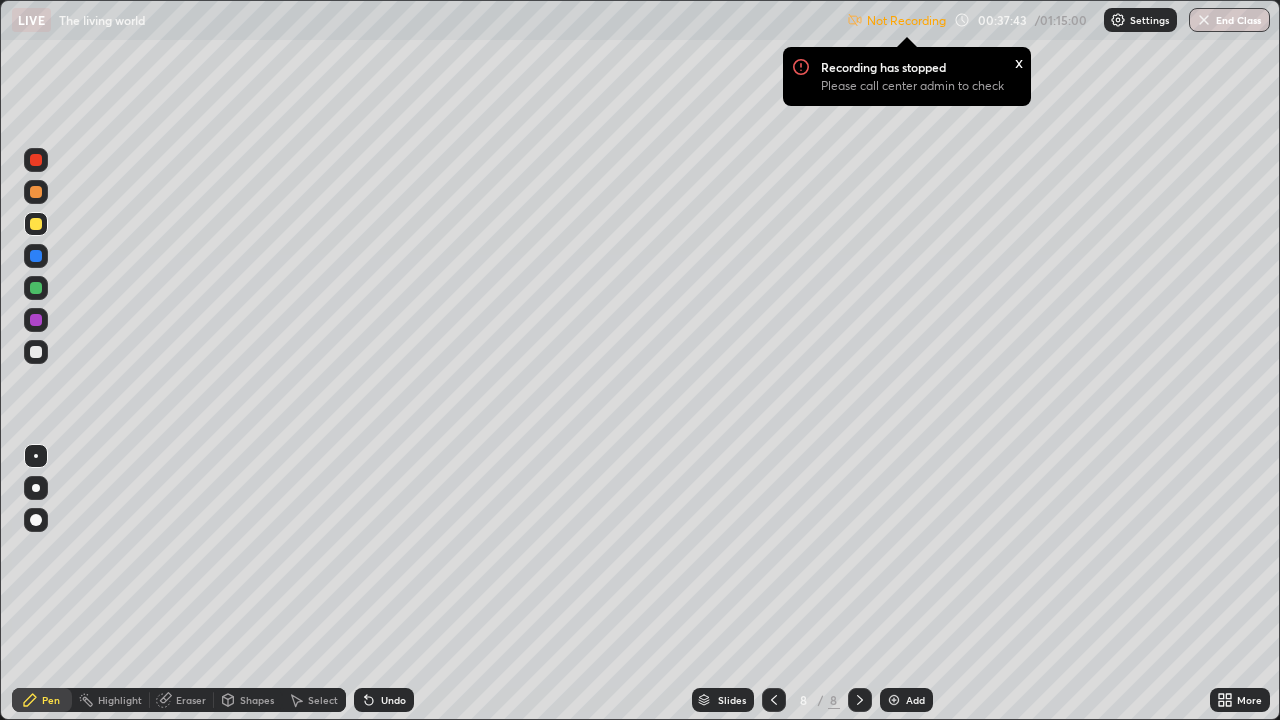 click on "Not Recording" at bounding box center (906, 20) 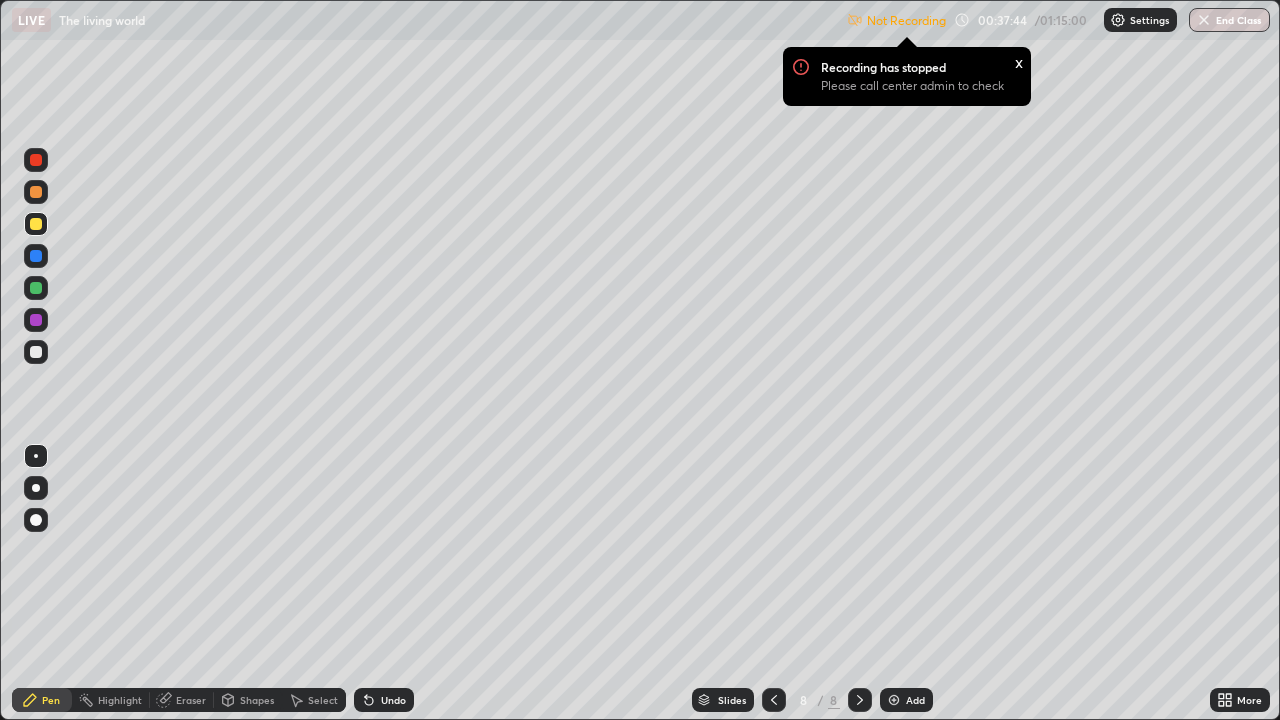 click at bounding box center (855, 20) 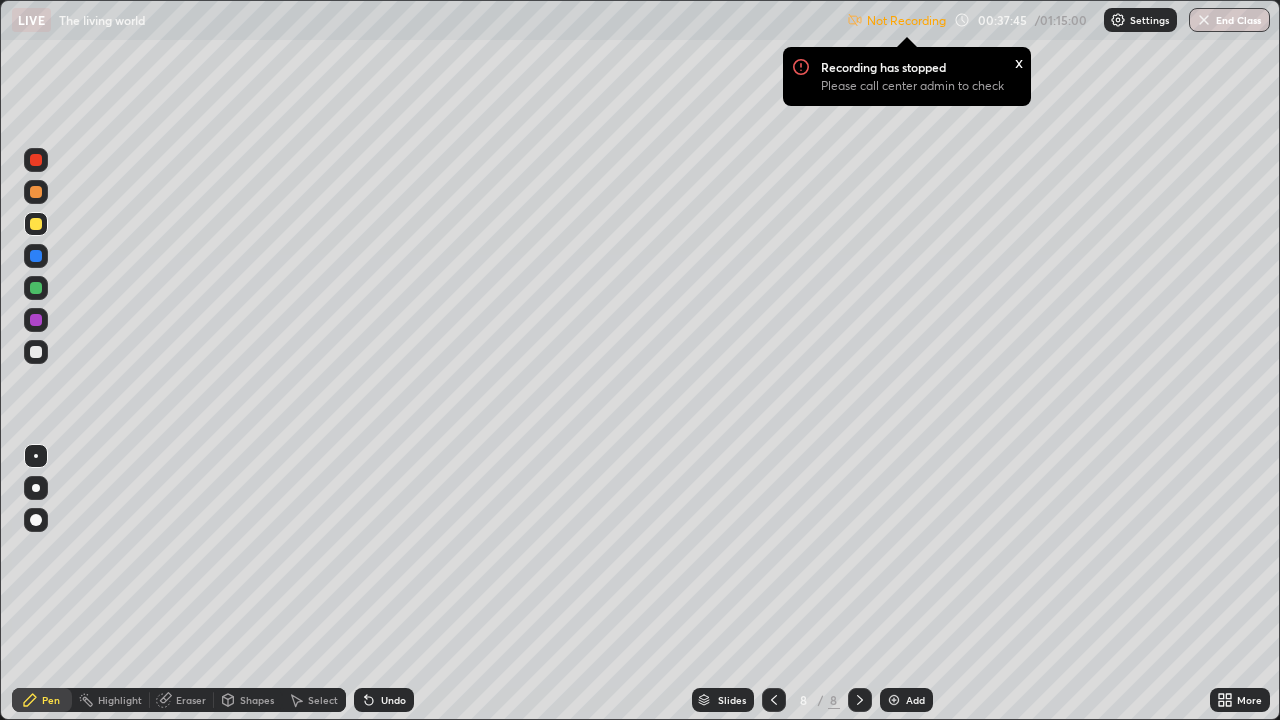 click on "Recording has stopped Please call center admin to check" at bounding box center [921, 82] 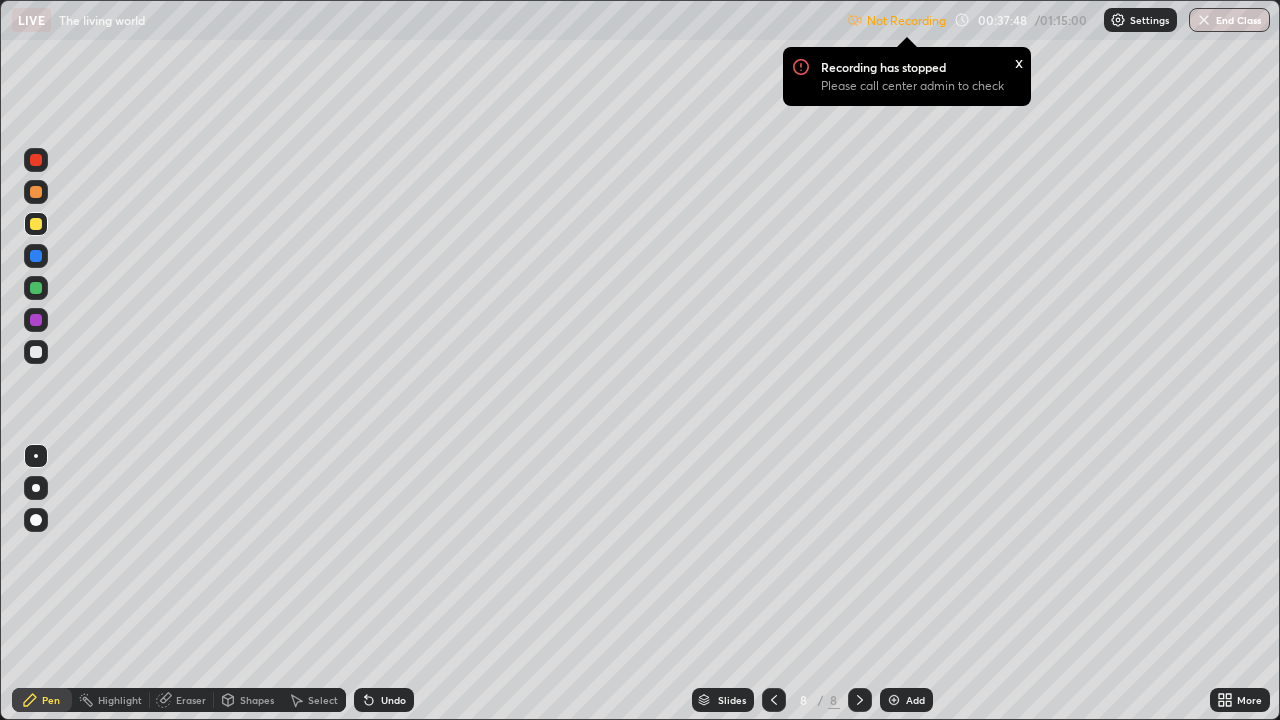 click on "Settings" at bounding box center (1140, 20) 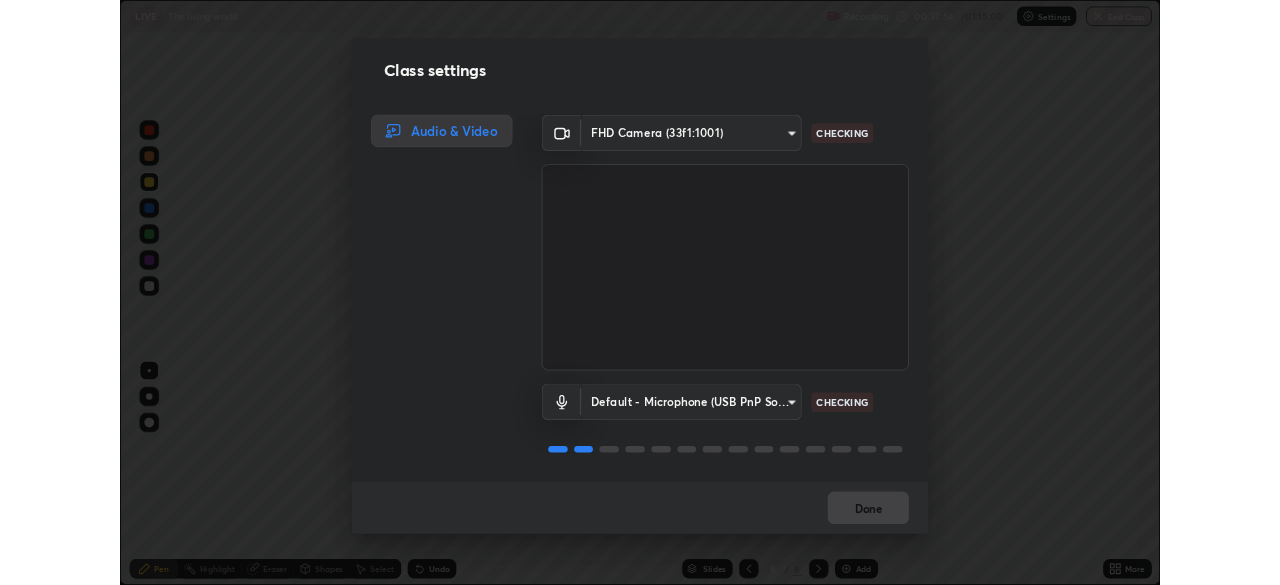 scroll, scrollTop: 0, scrollLeft: 0, axis: both 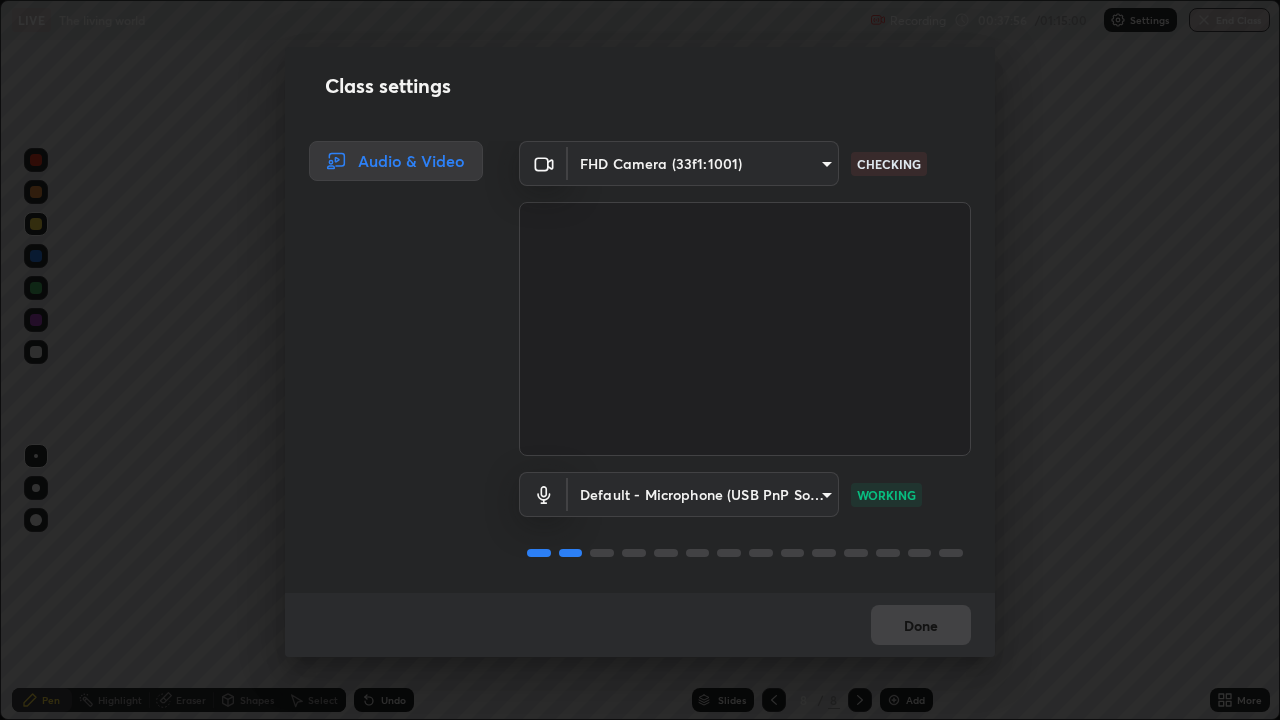 click on "Done" at bounding box center [640, 625] 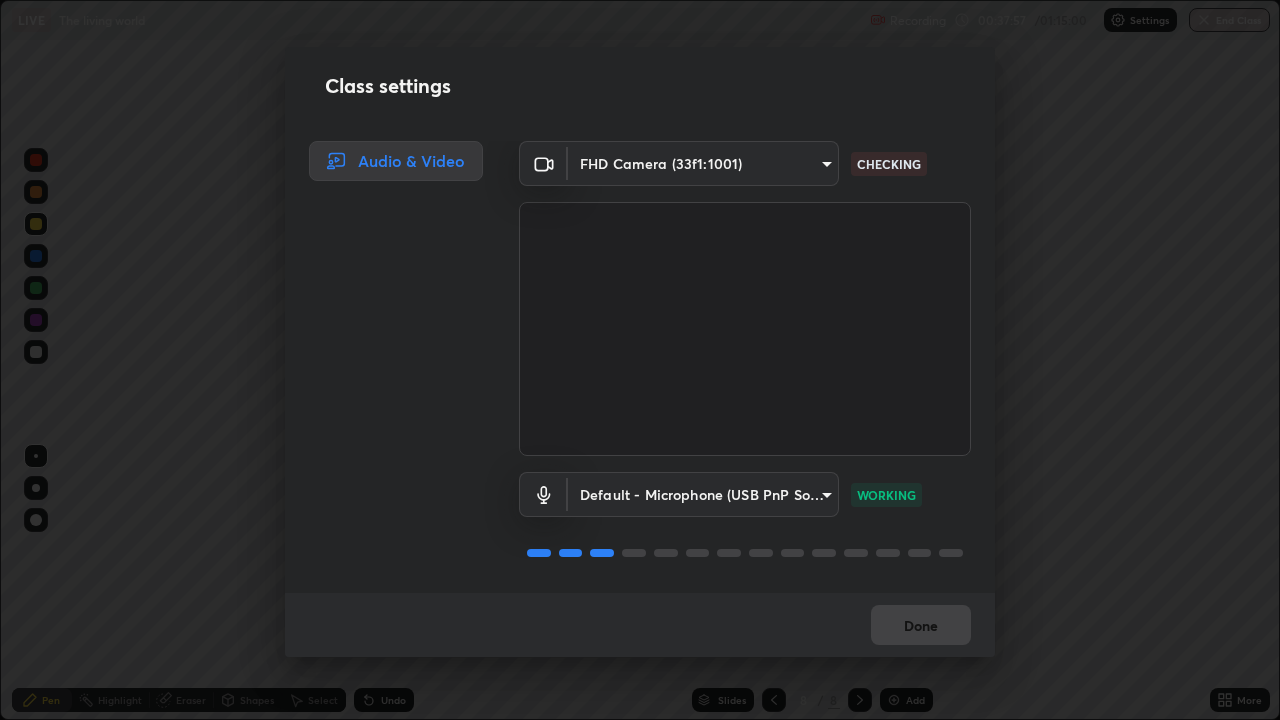 click on "Done" at bounding box center [640, 625] 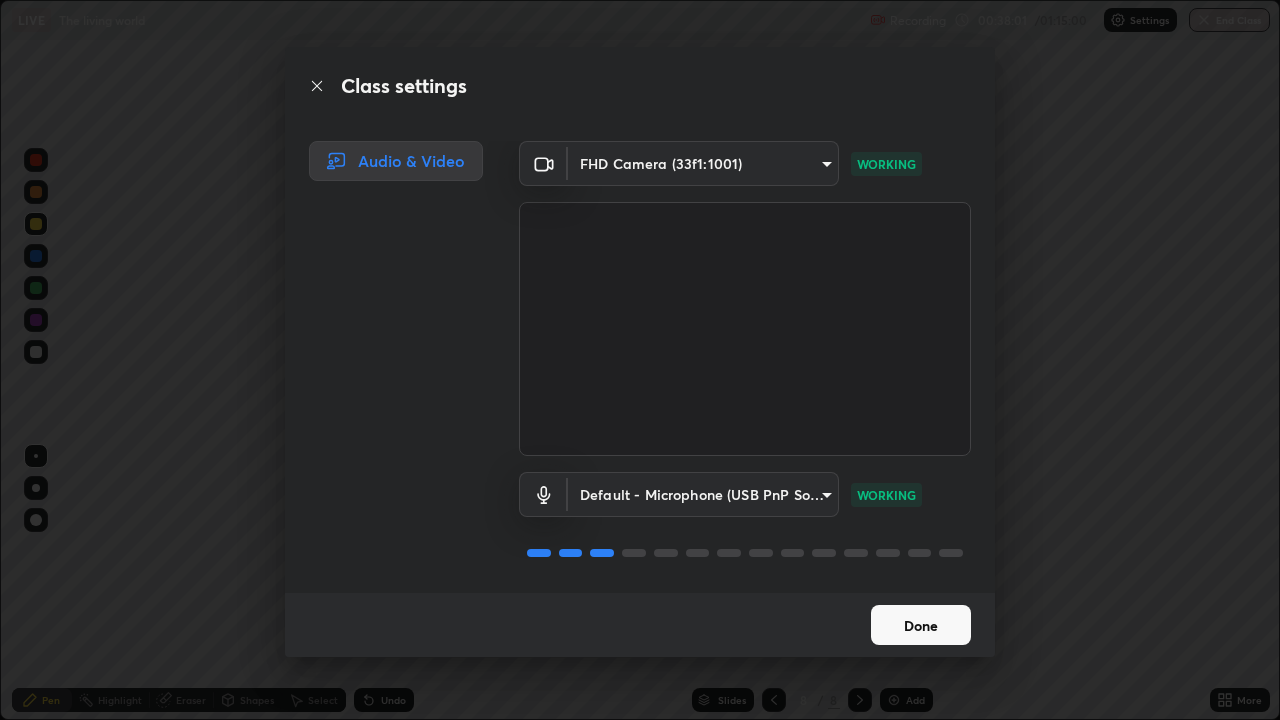 click on "Done" at bounding box center (921, 625) 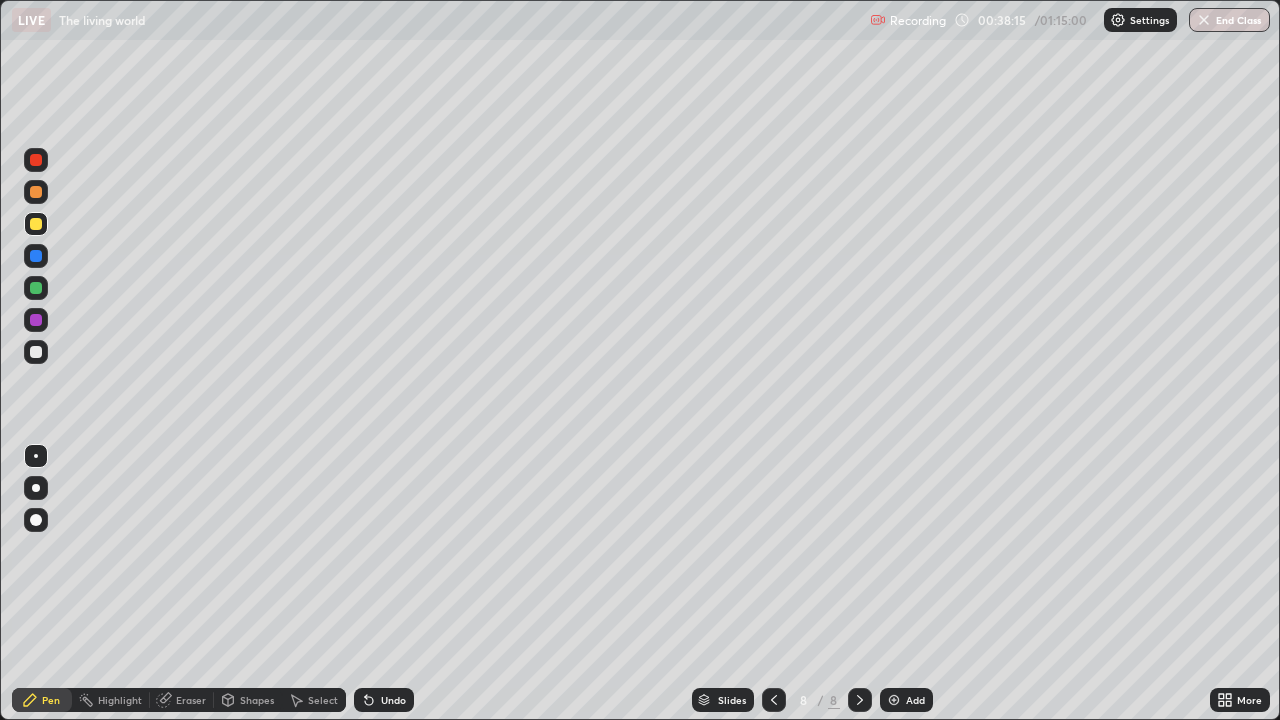click at bounding box center [36, 352] 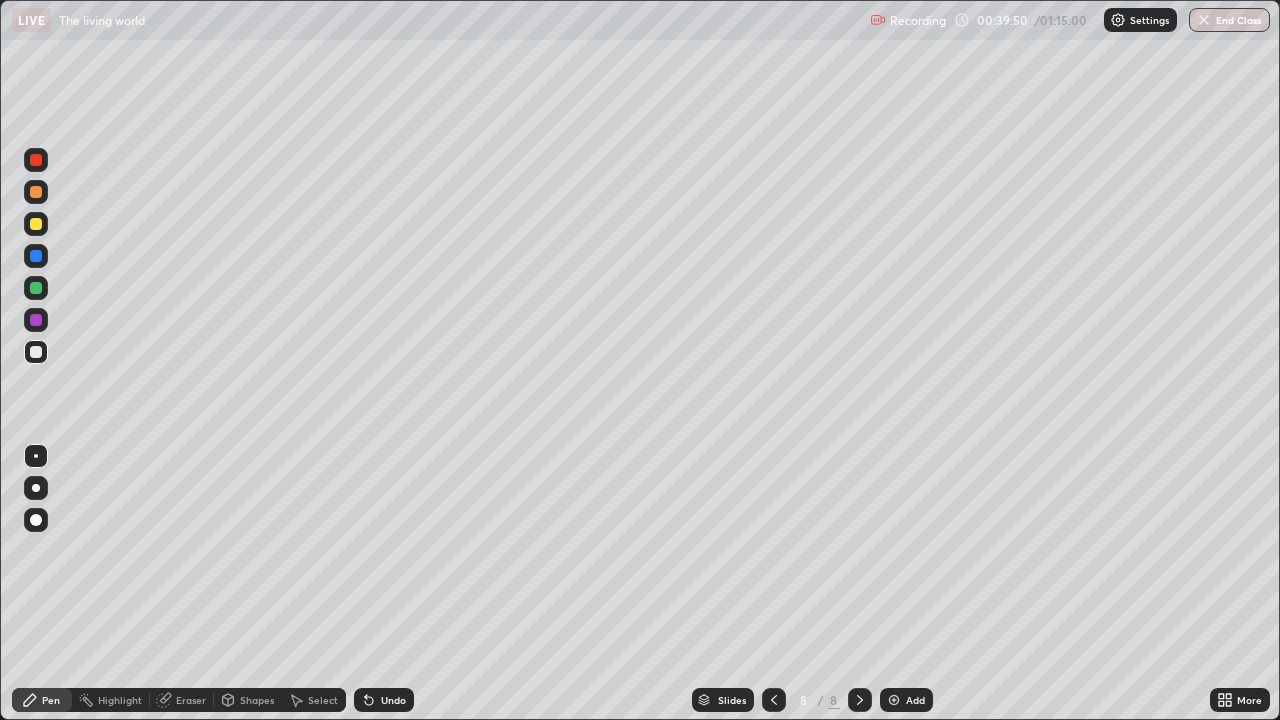 click on "Eraser" at bounding box center [191, 700] 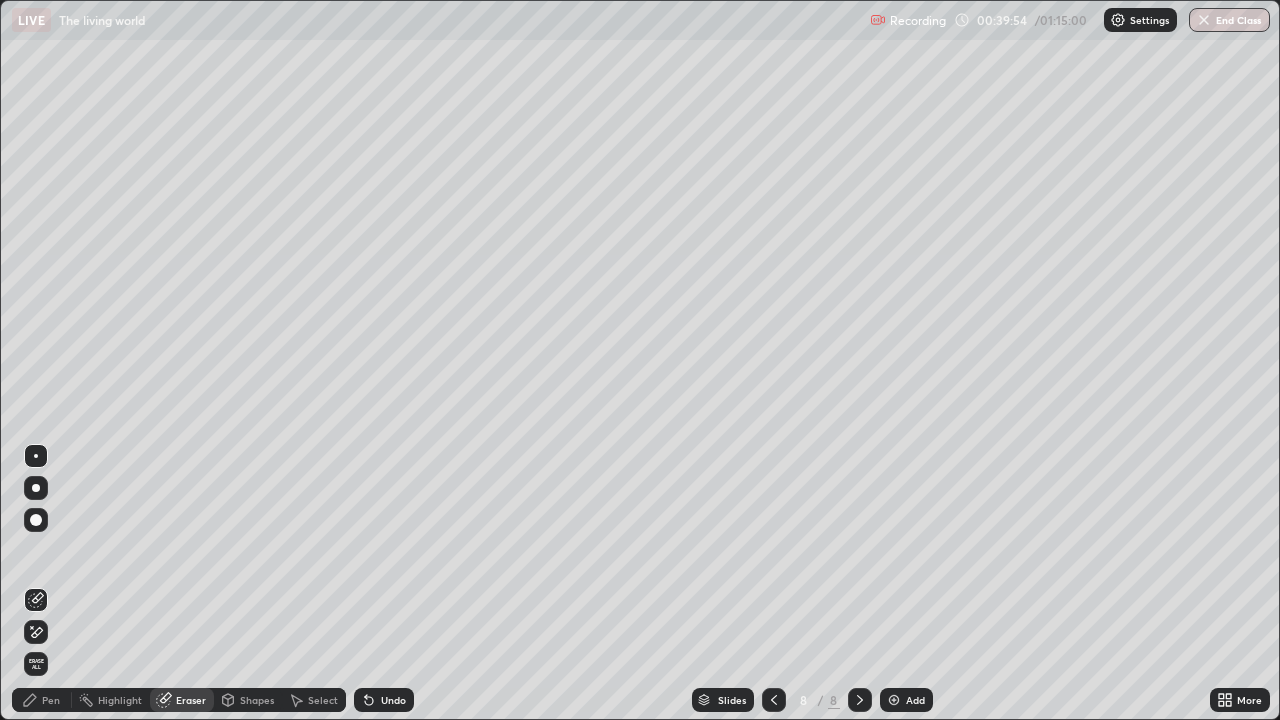 click on "Pen" at bounding box center (51, 700) 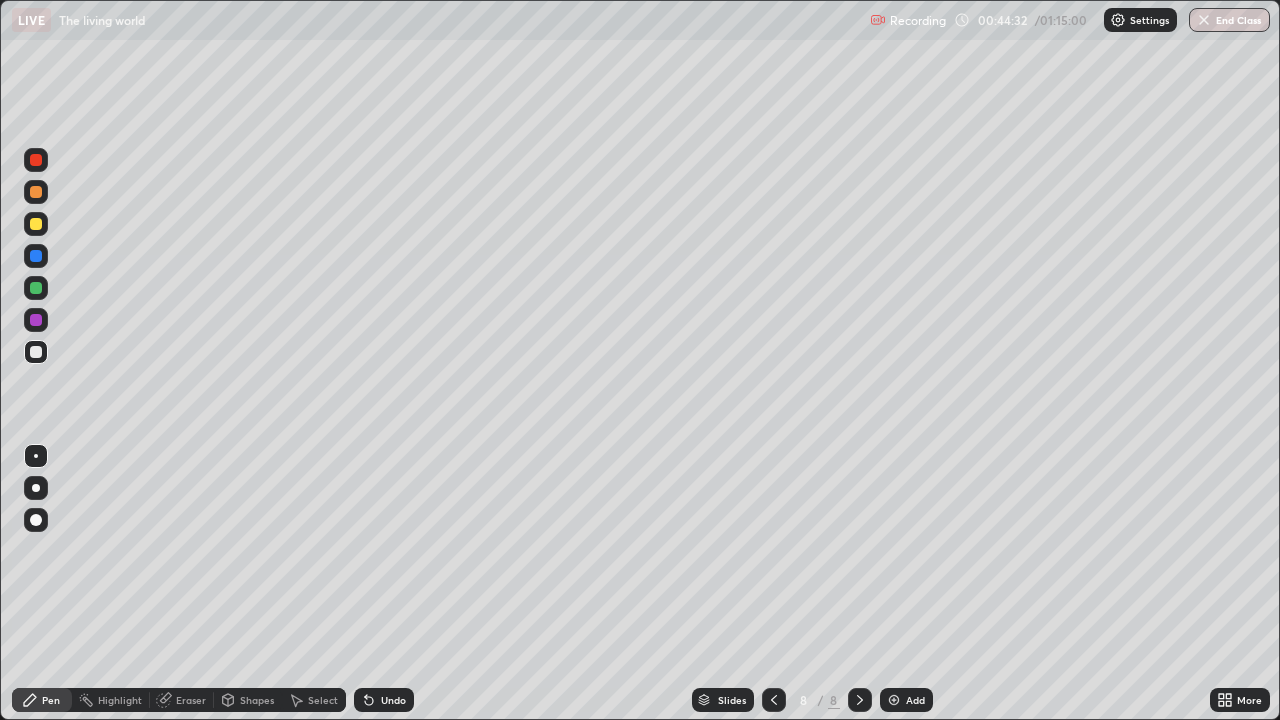 click at bounding box center (894, 700) 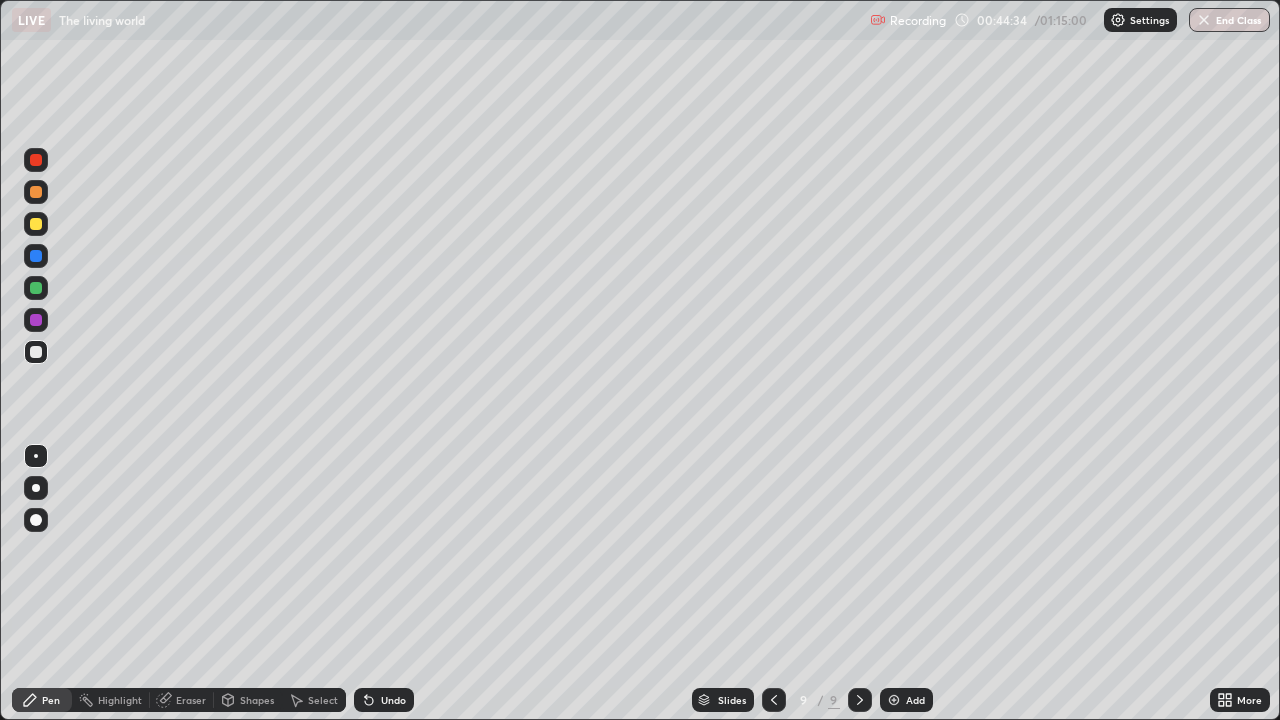 click at bounding box center [36, 224] 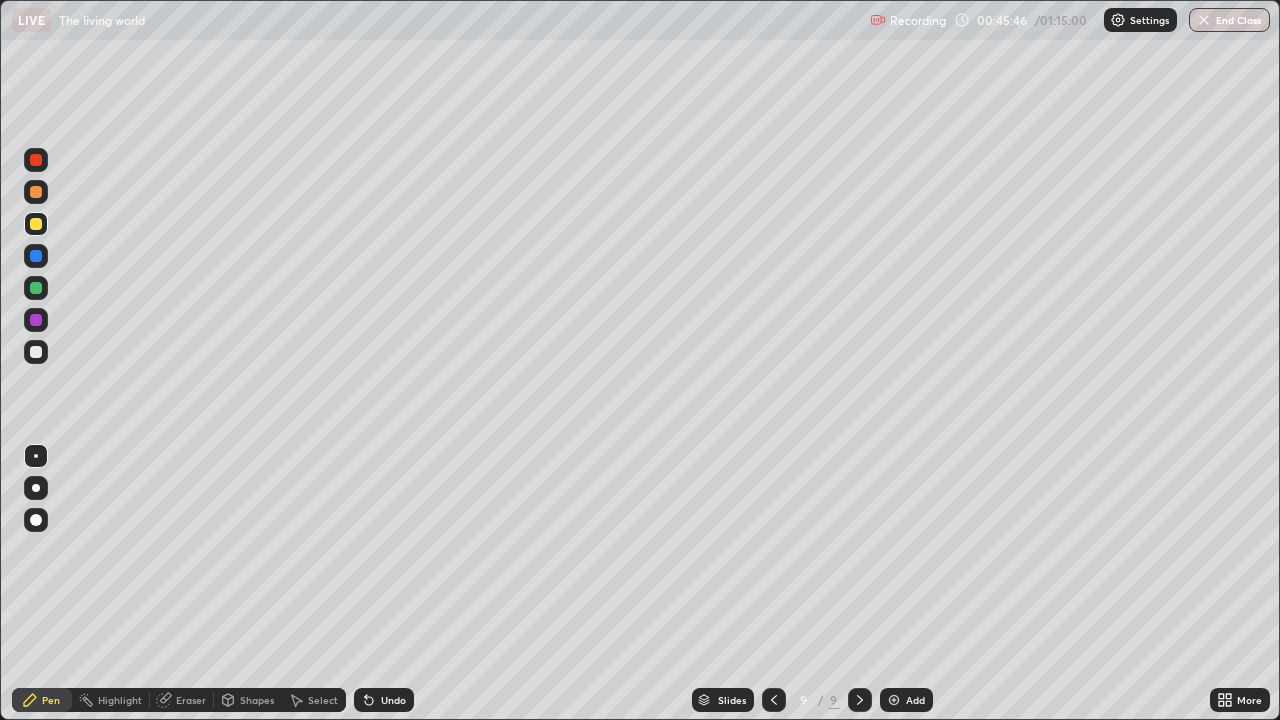 click at bounding box center (36, 352) 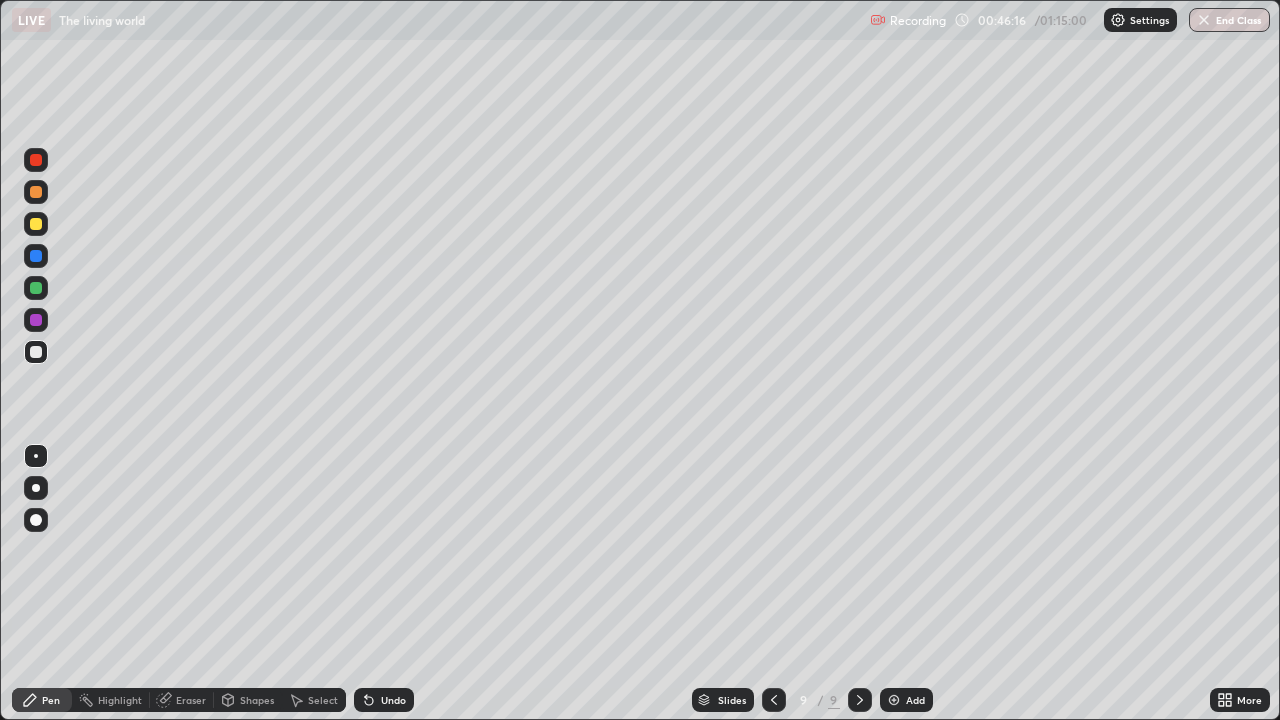 click at bounding box center (36, 288) 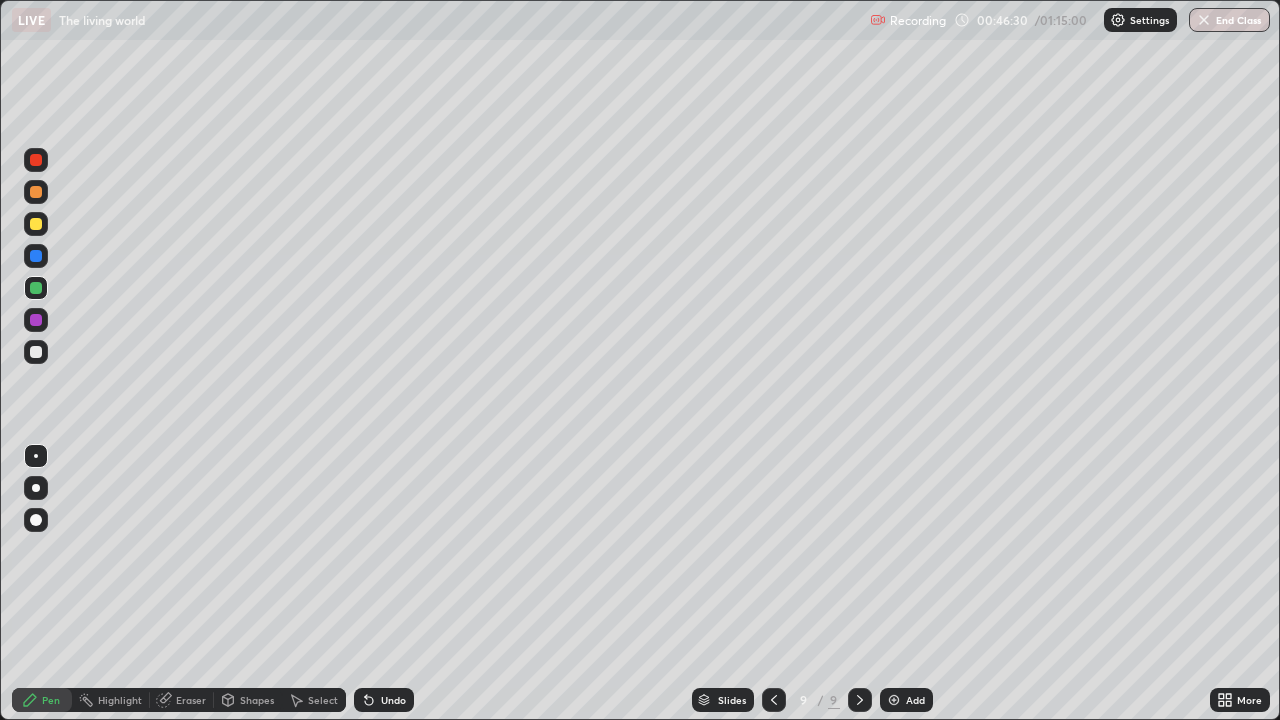 click at bounding box center [36, 352] 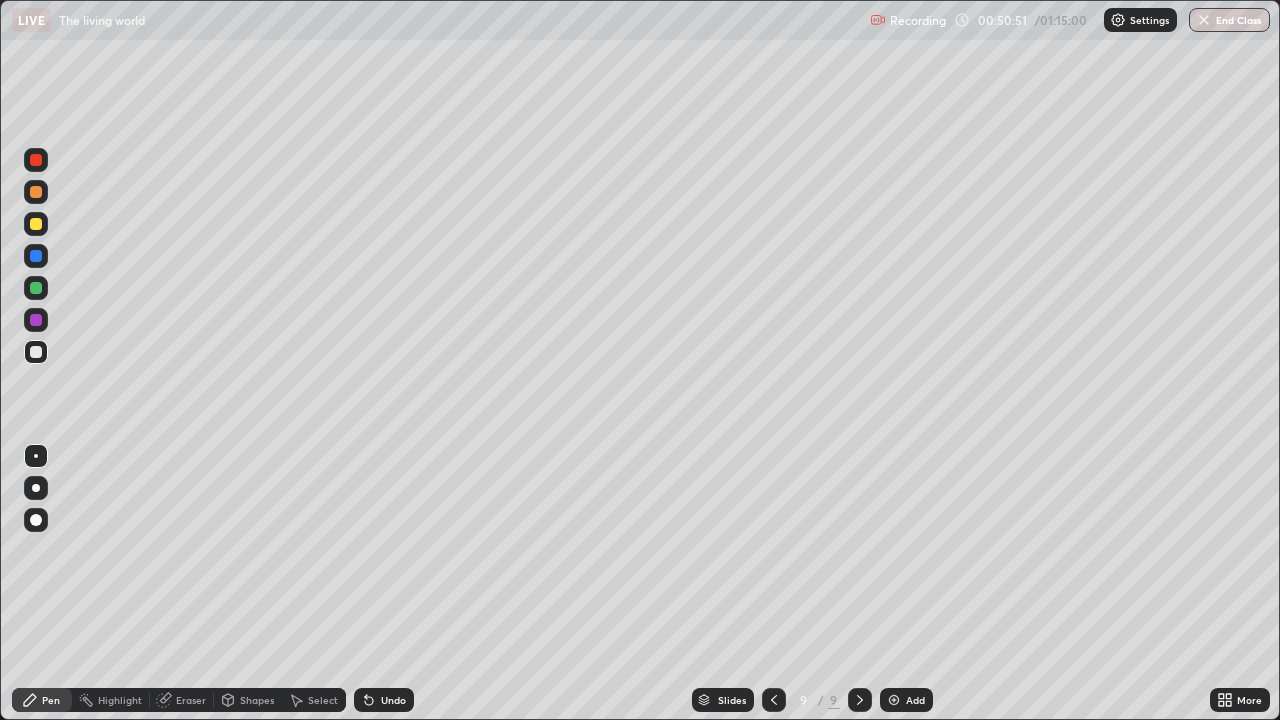 click at bounding box center (894, 700) 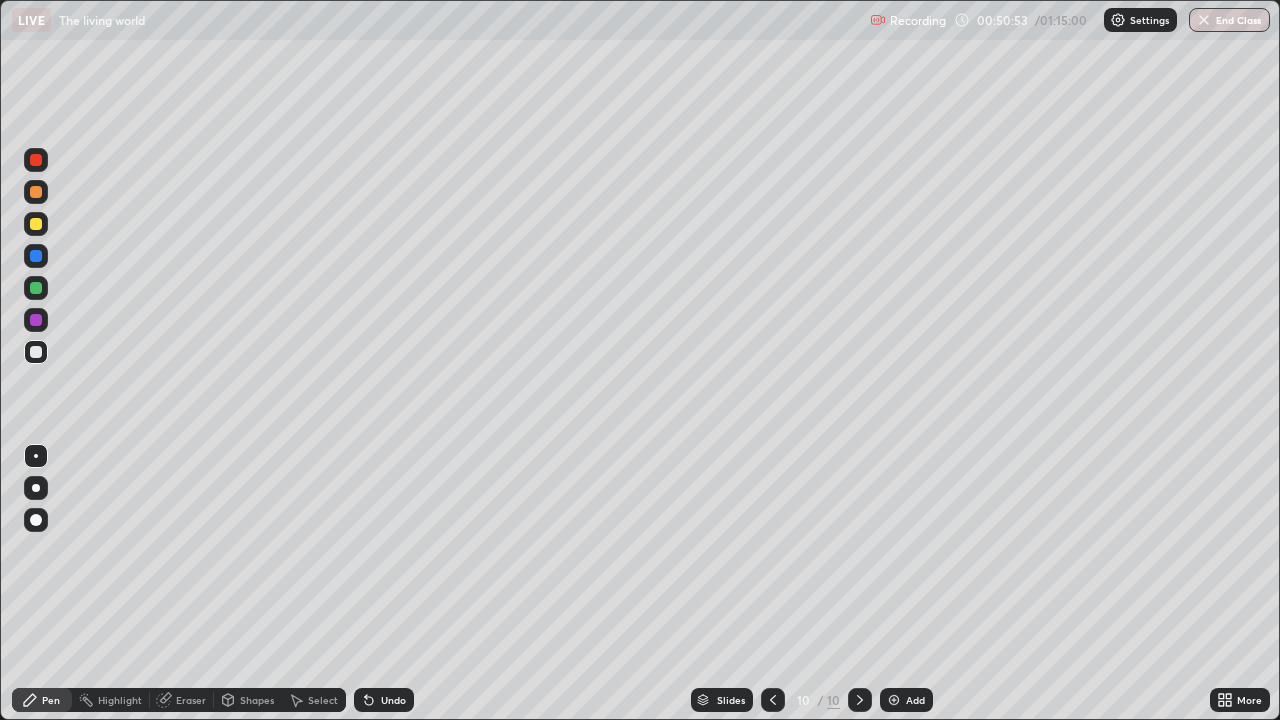click at bounding box center (36, 224) 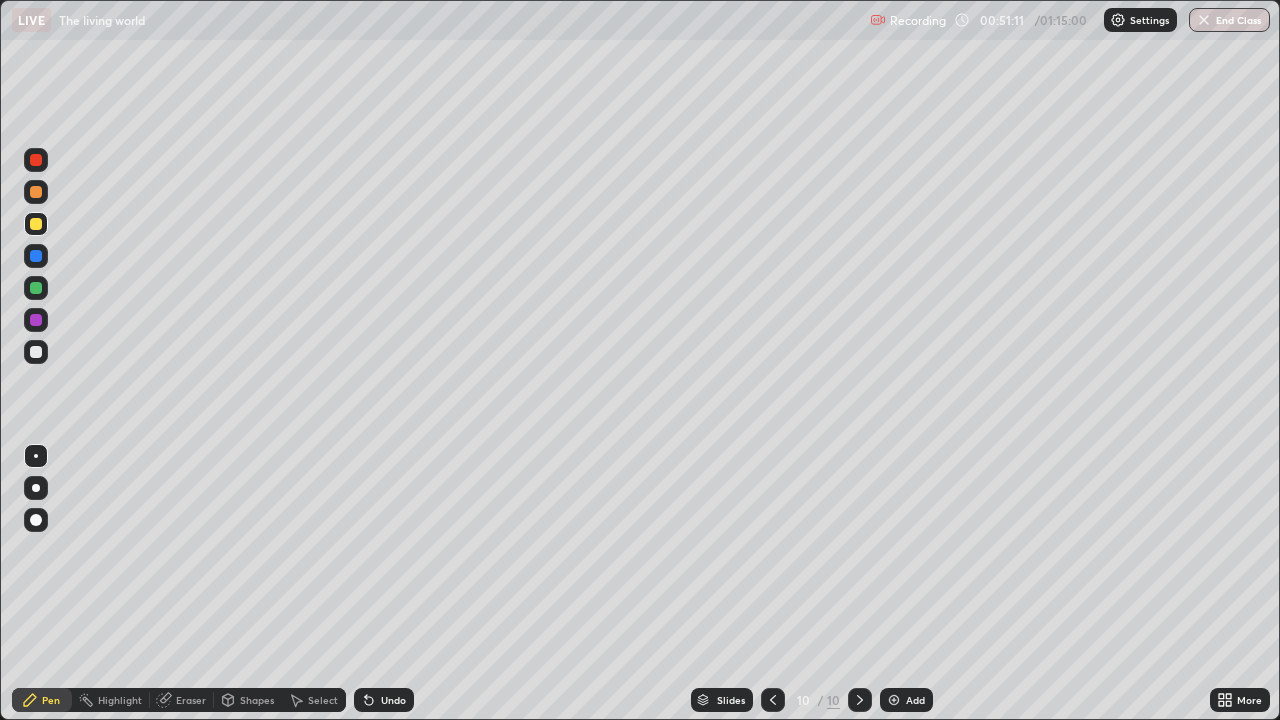 click at bounding box center [36, 352] 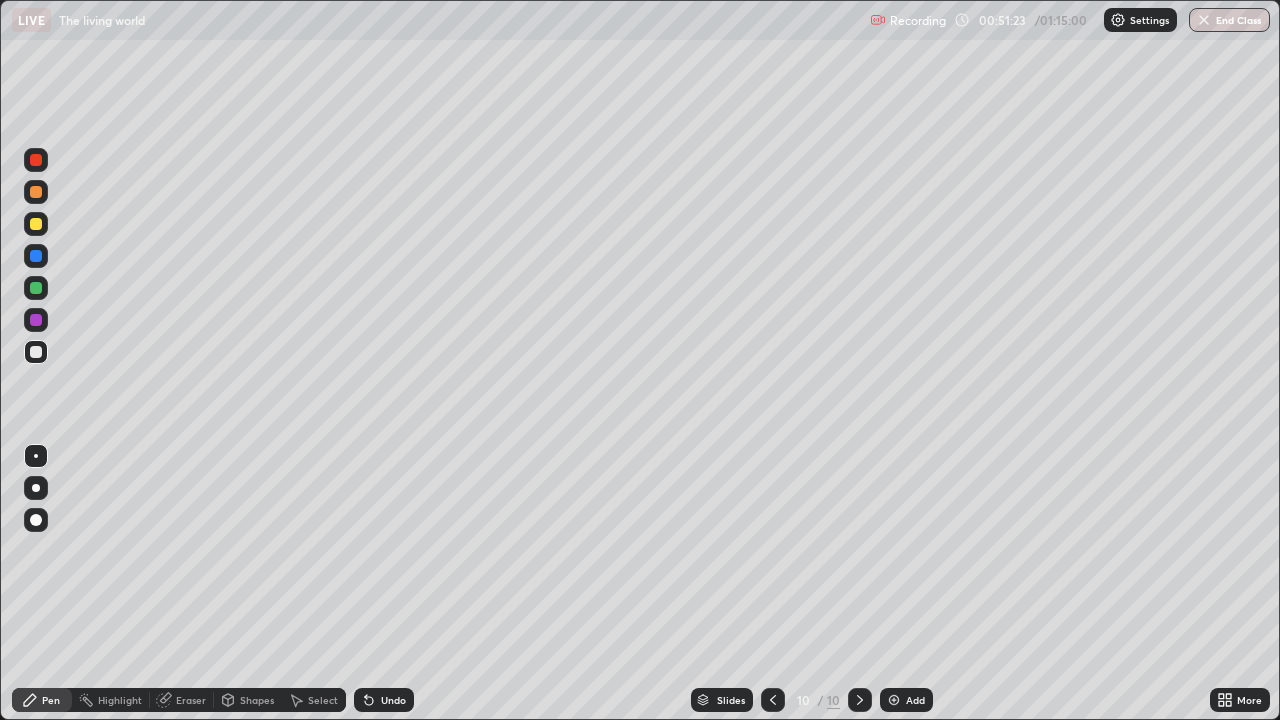 click on "Undo" at bounding box center (393, 700) 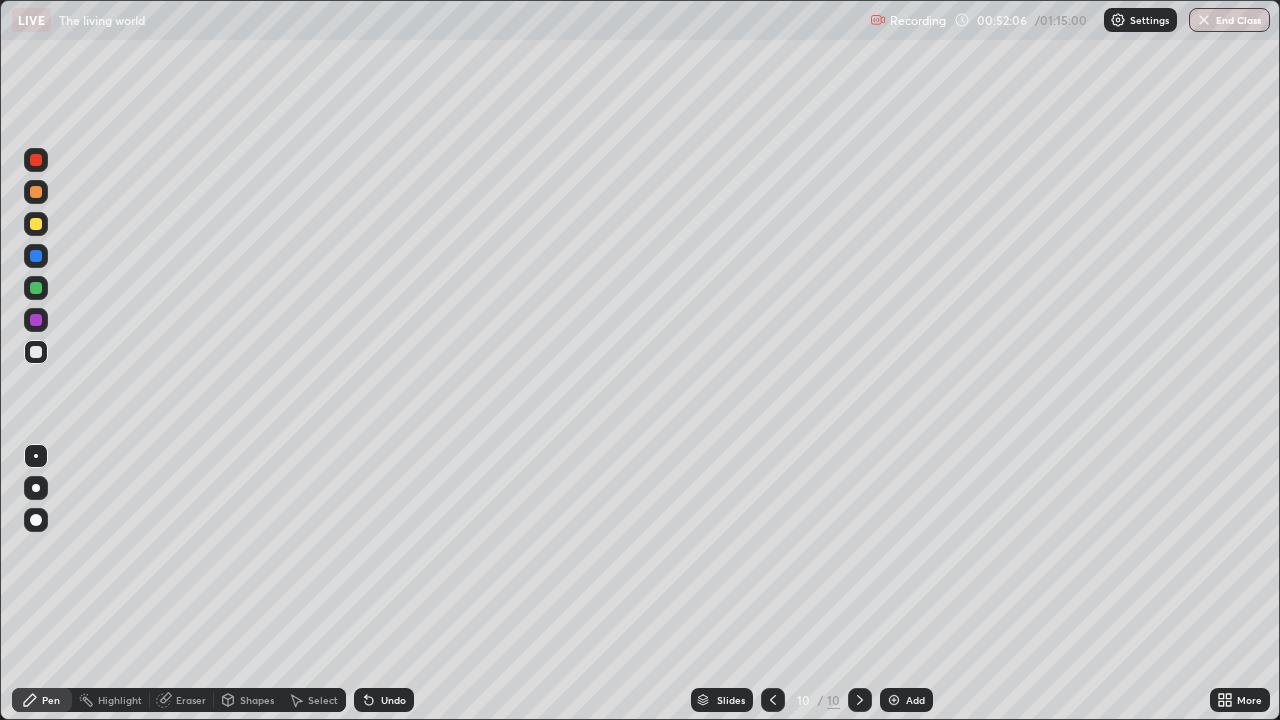 click at bounding box center (36, 224) 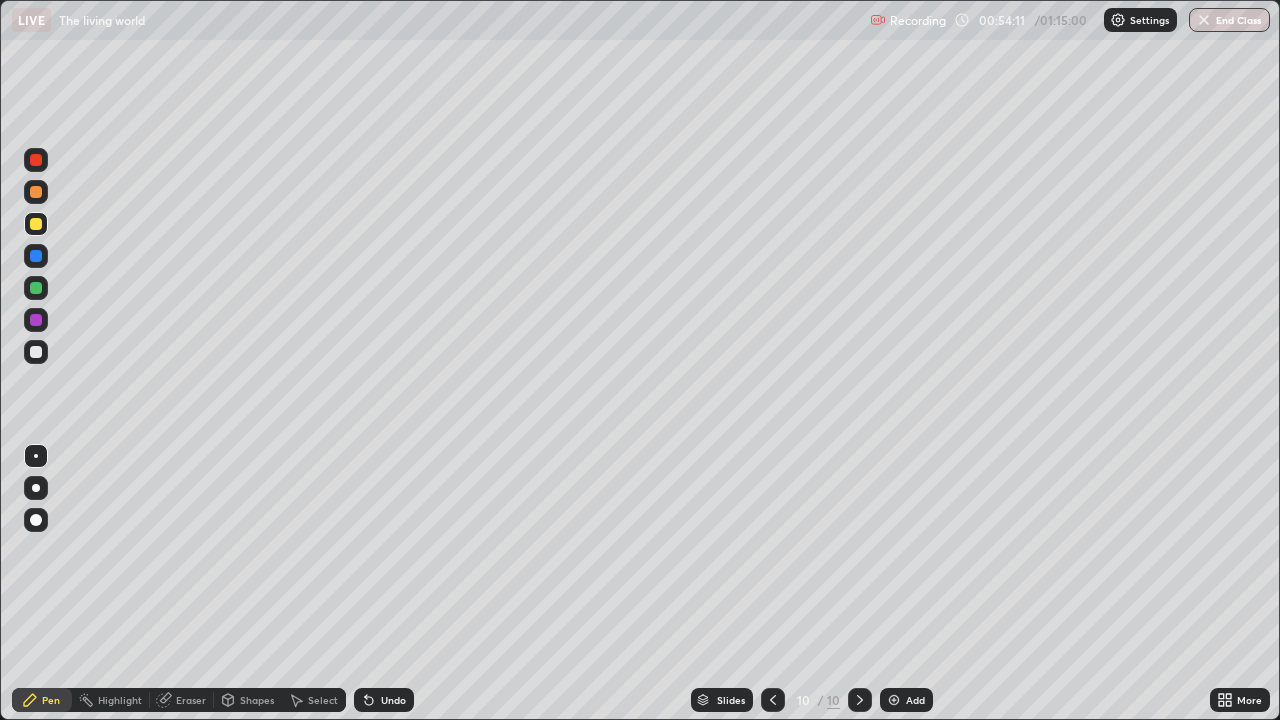 click at bounding box center [36, 352] 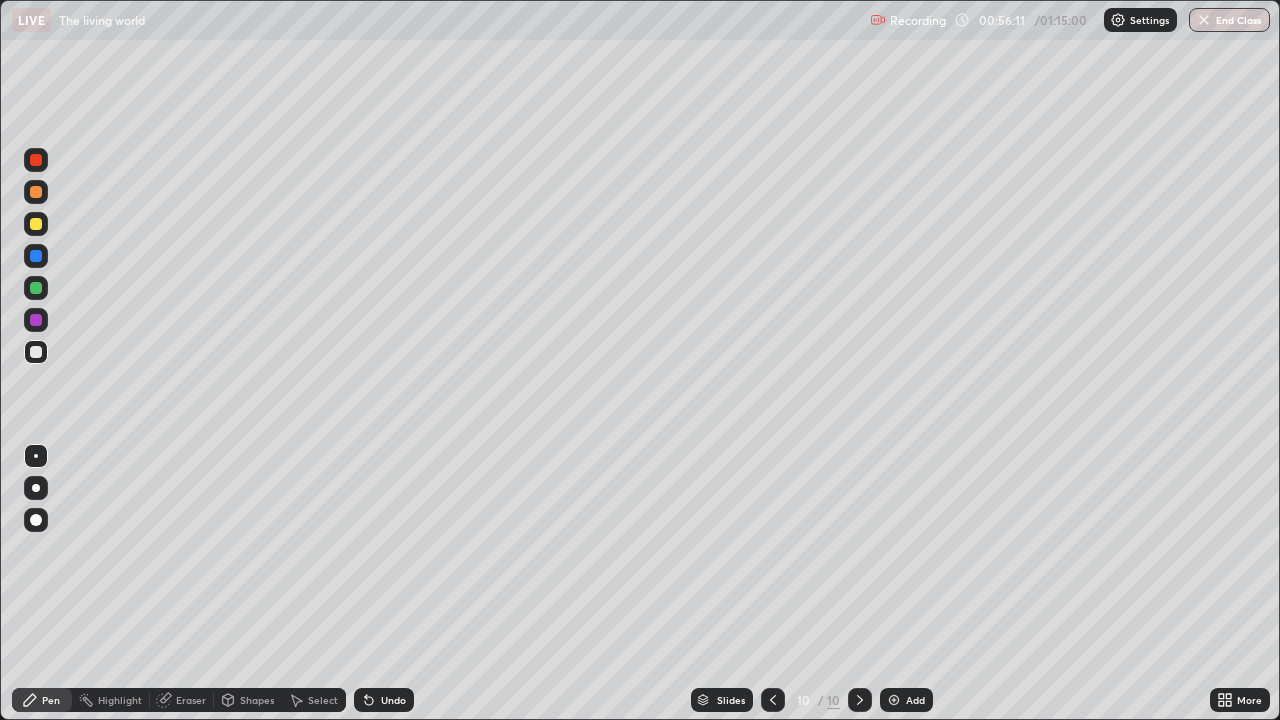 click at bounding box center (894, 700) 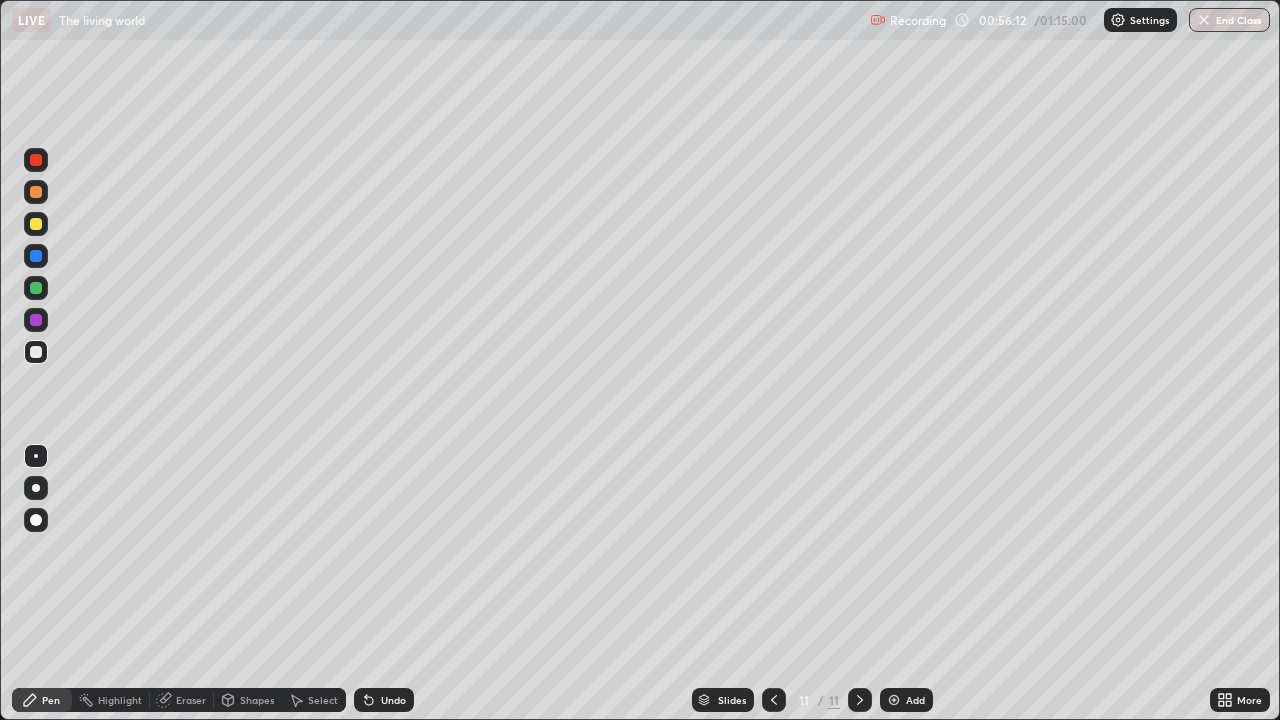 click at bounding box center [36, 224] 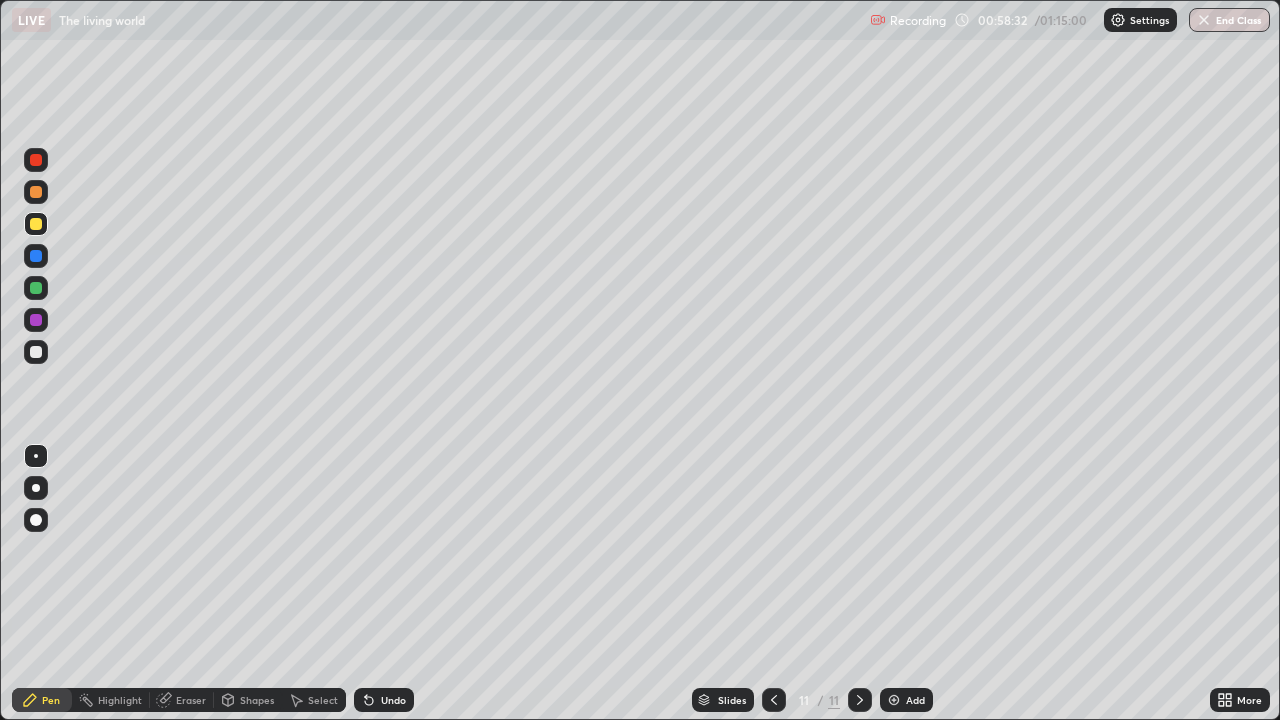 click at bounding box center [36, 352] 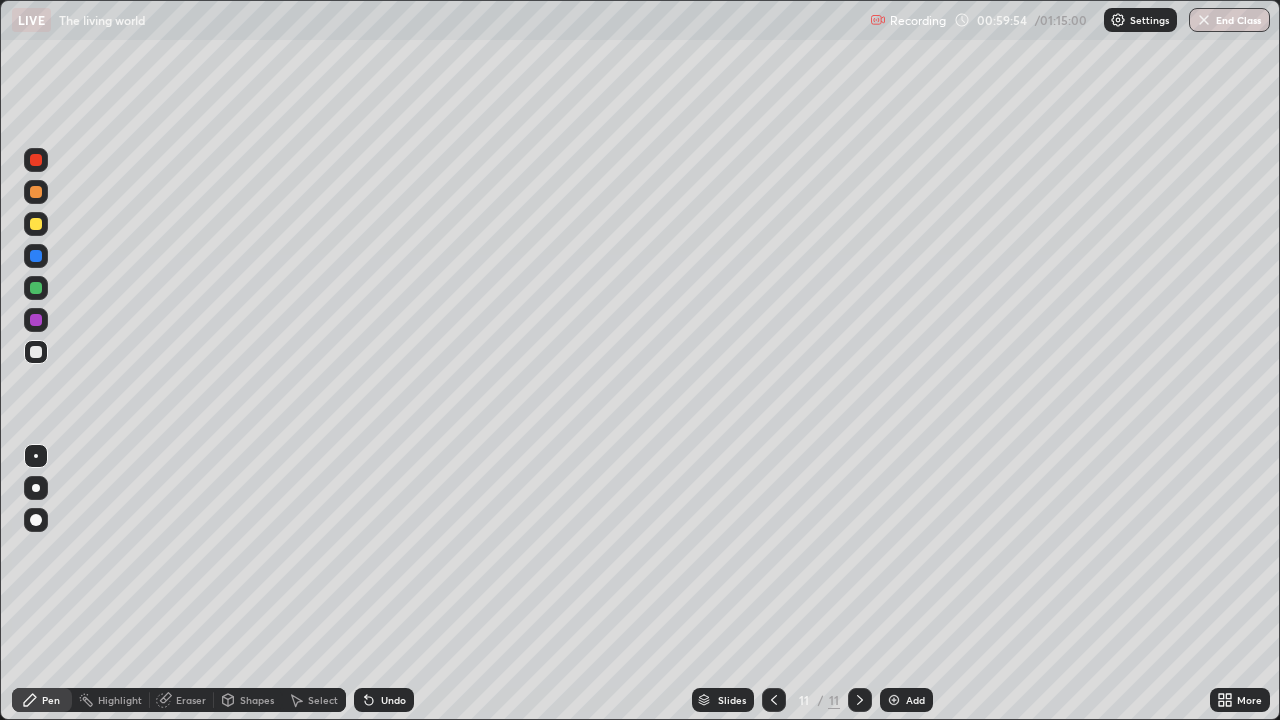 click on "Undo" at bounding box center [393, 700] 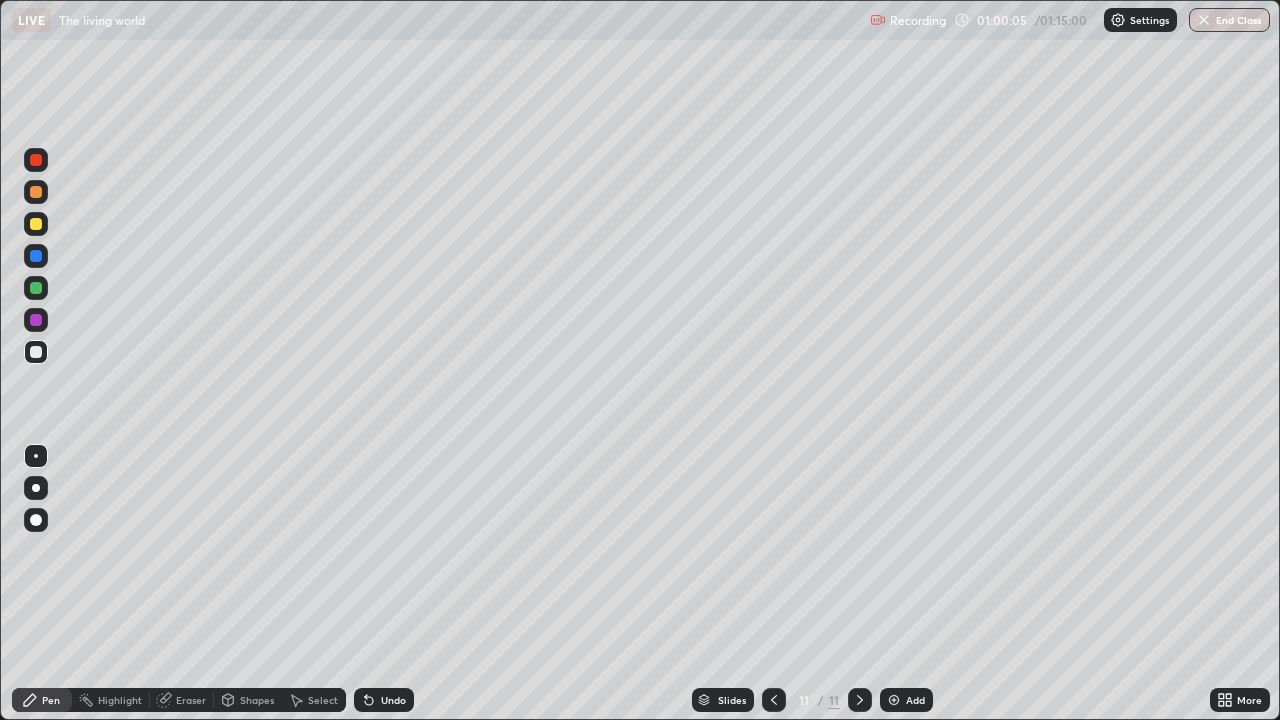 click on "Undo" at bounding box center [393, 700] 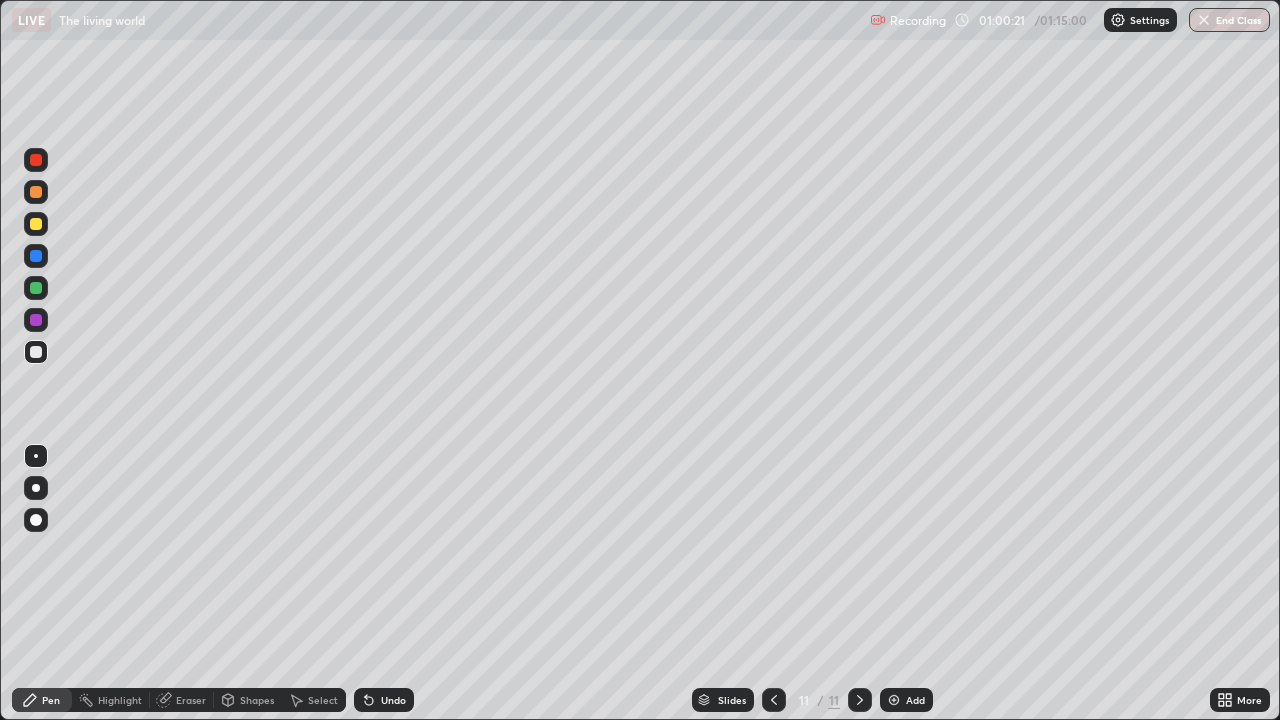 click on "Slides 11 / 11 Add" at bounding box center [812, 700] 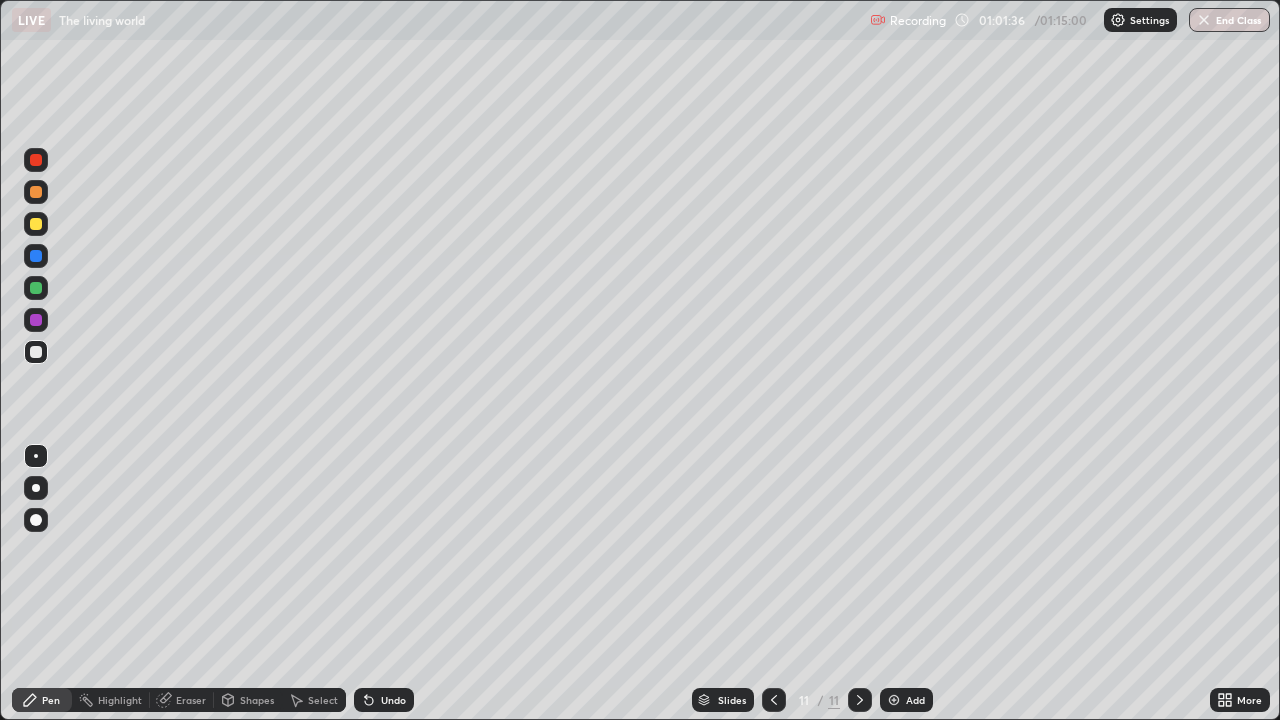 click on "More" at bounding box center [1249, 700] 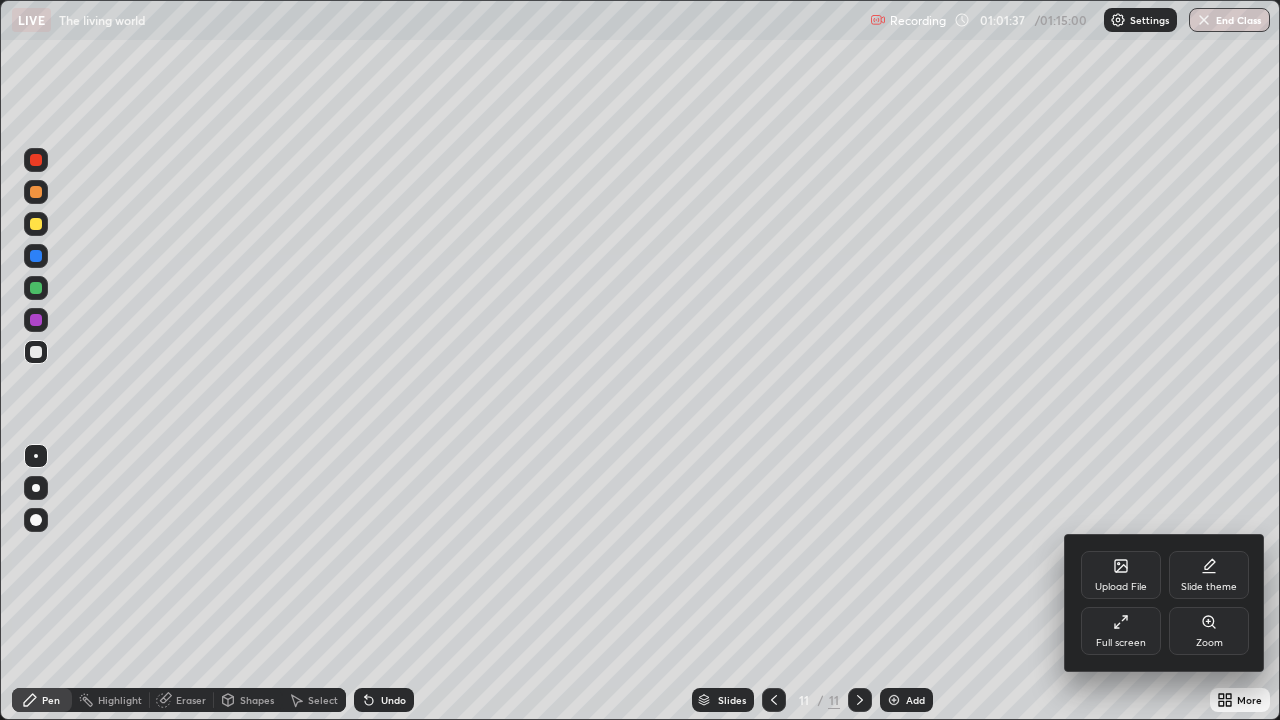 click on "Full screen" at bounding box center [1121, 631] 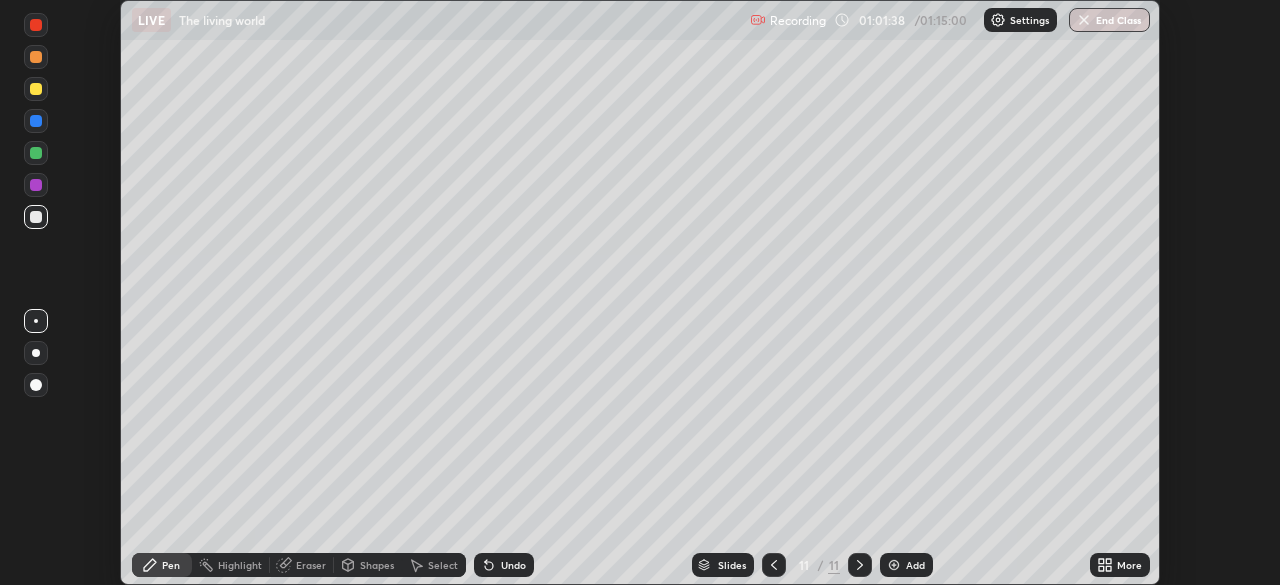 scroll, scrollTop: 585, scrollLeft: 1280, axis: both 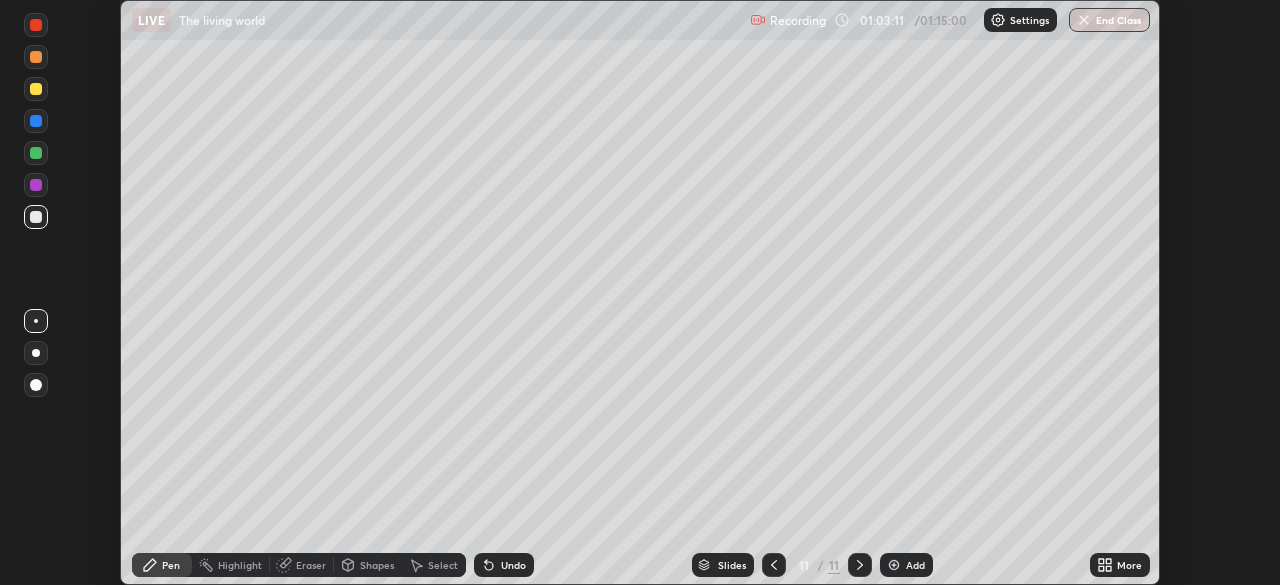 click 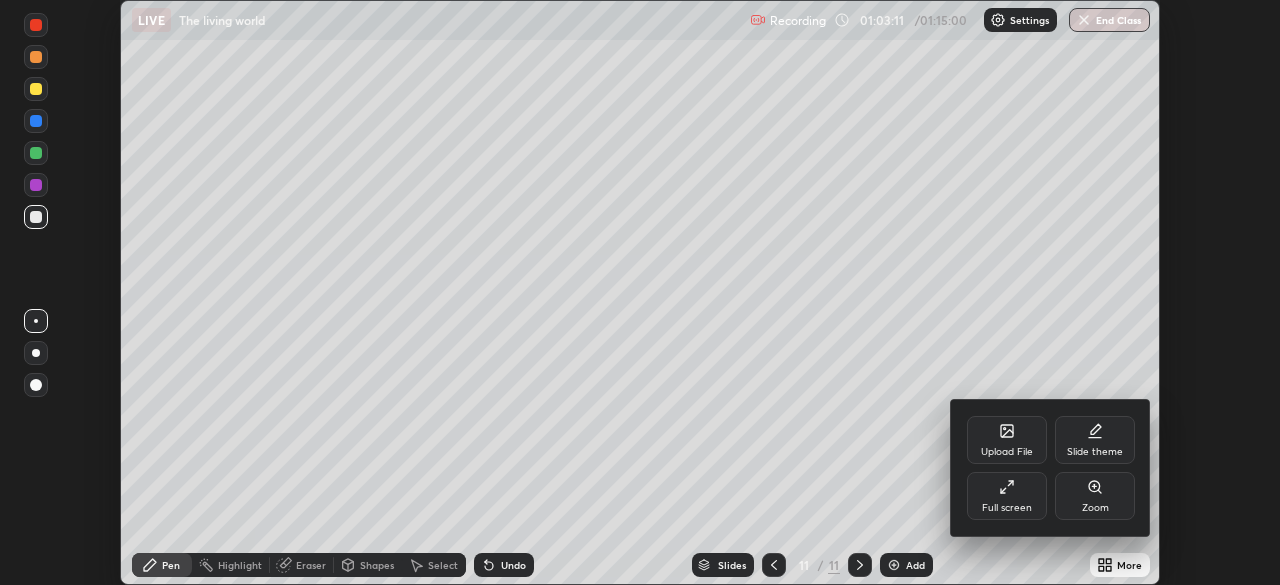 click on "Full screen" at bounding box center (1007, 496) 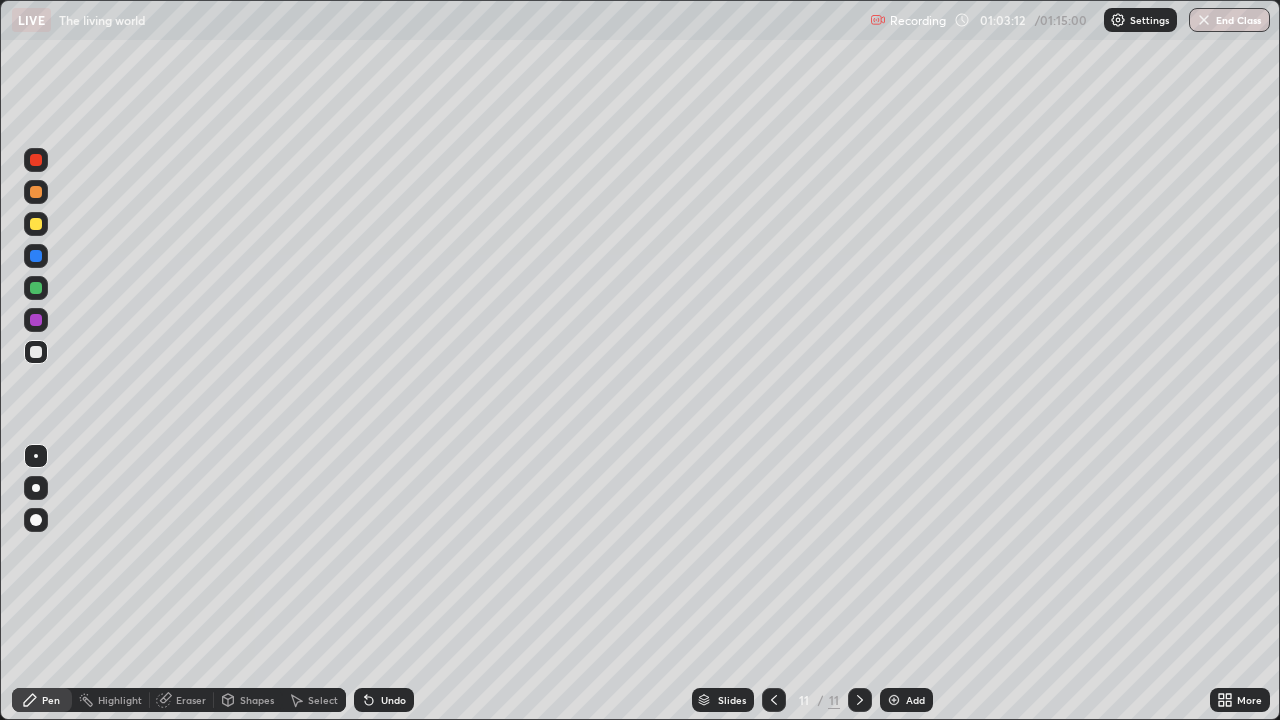 scroll, scrollTop: 99280, scrollLeft: 98720, axis: both 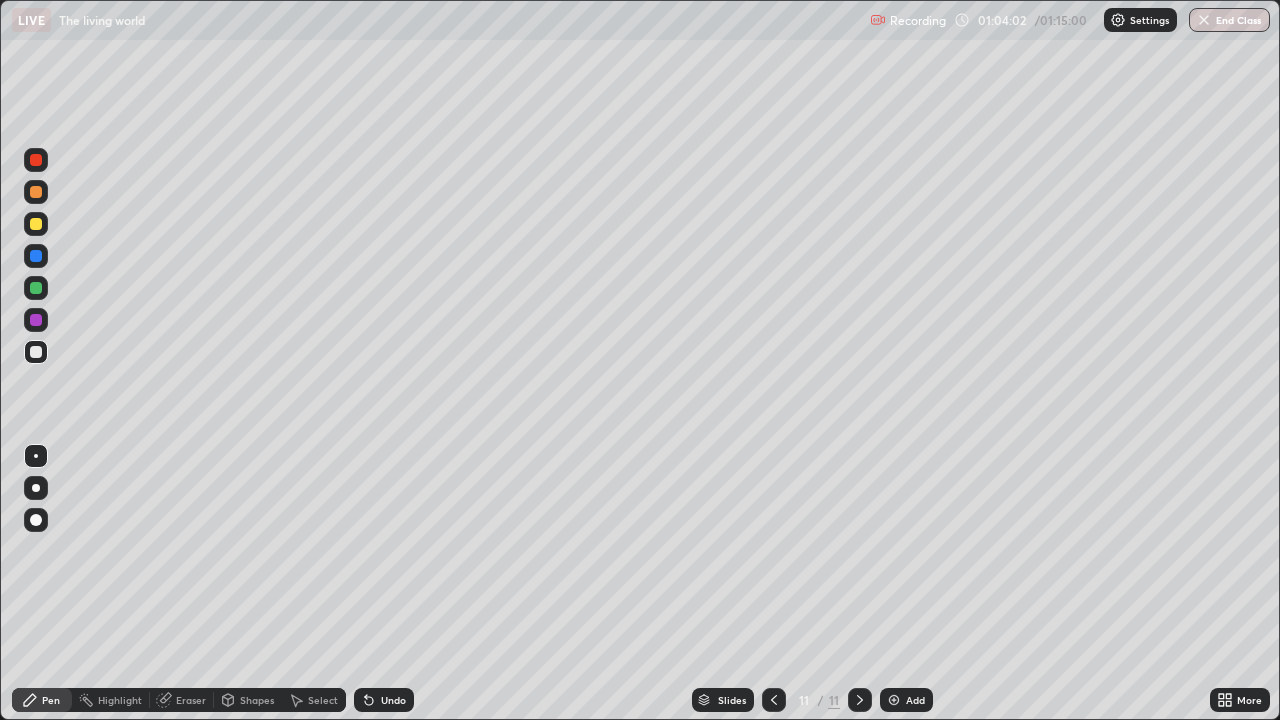 click on "End Class" at bounding box center [1229, 20] 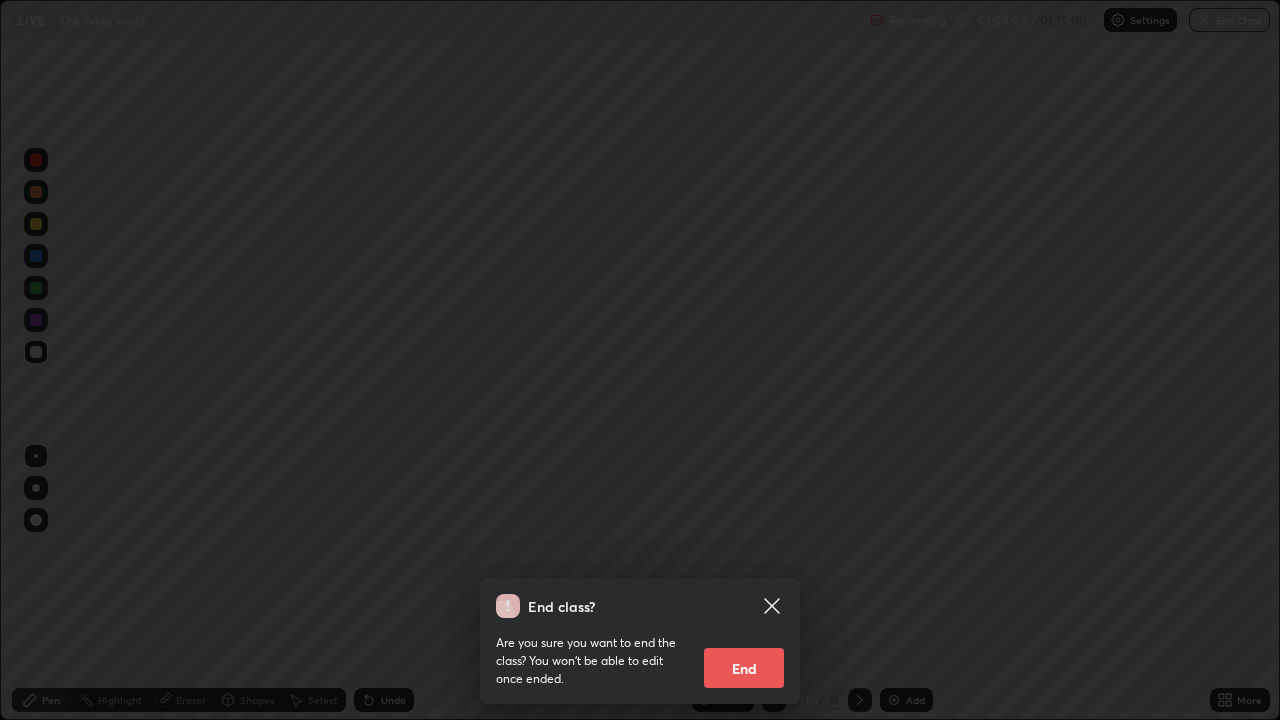 click on "End" at bounding box center [744, 668] 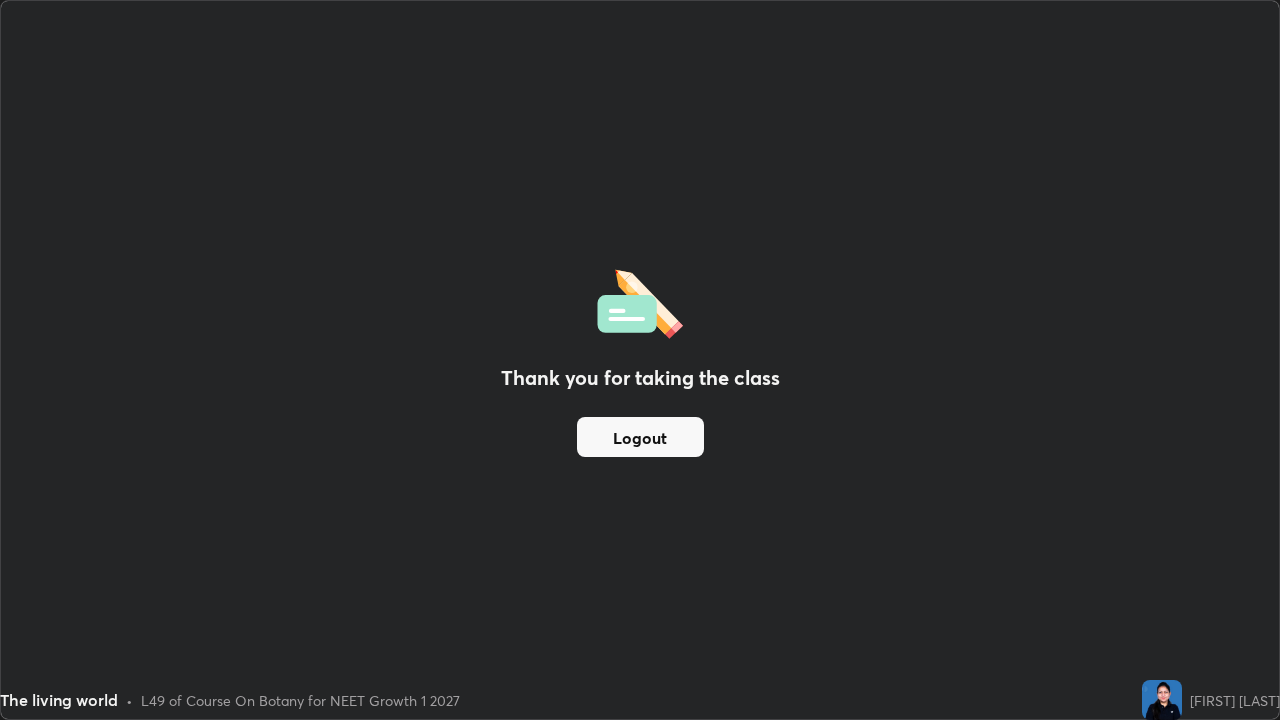 click on "Logout" at bounding box center (640, 437) 